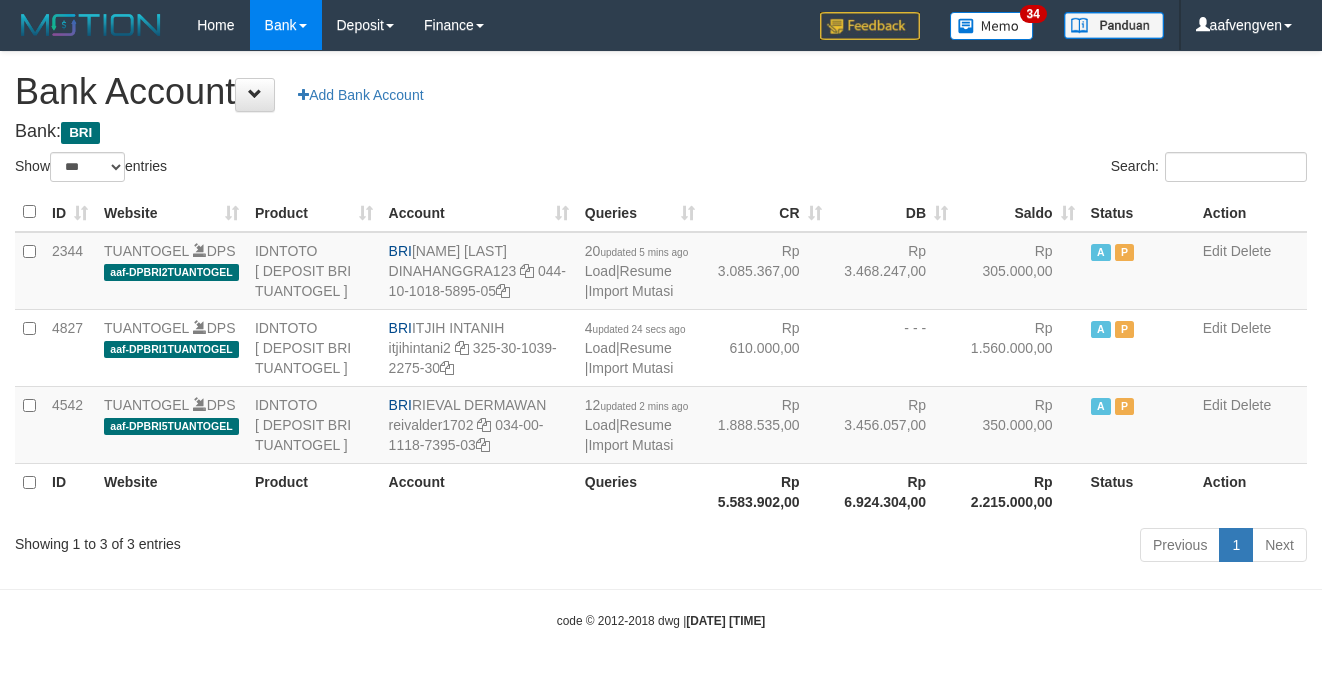 select on "***" 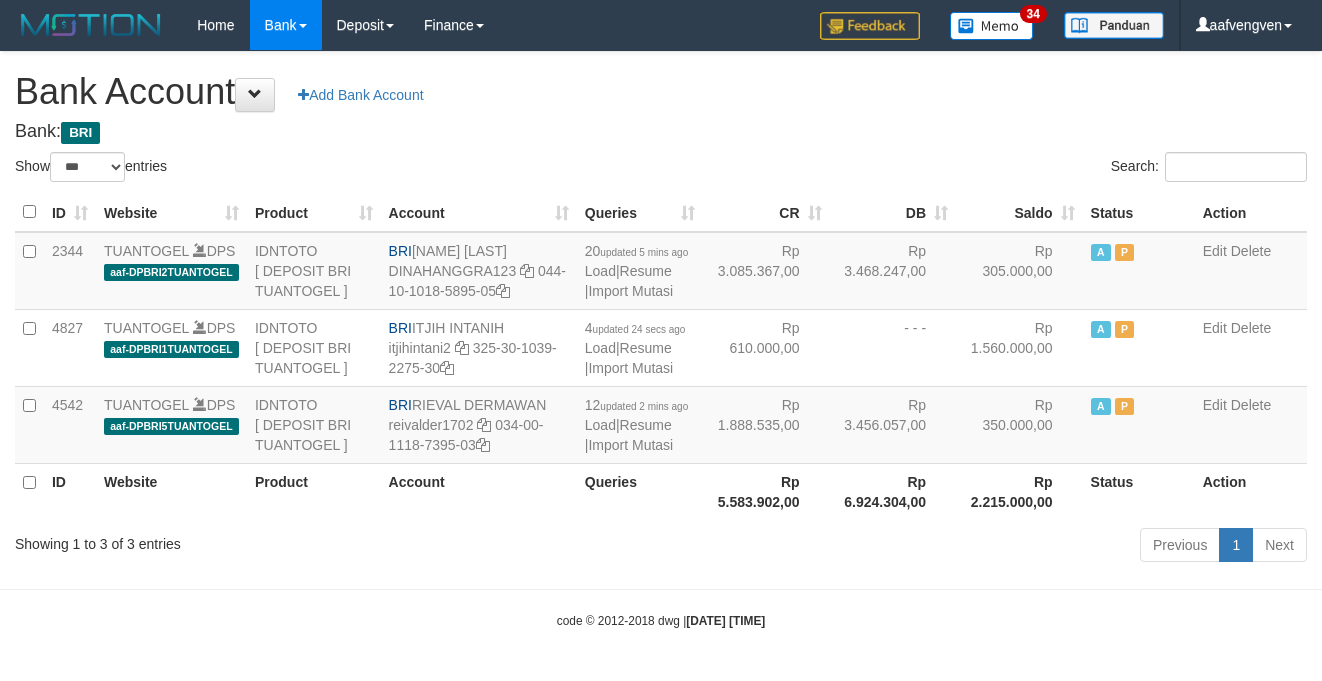 scroll, scrollTop: 1, scrollLeft: 0, axis: vertical 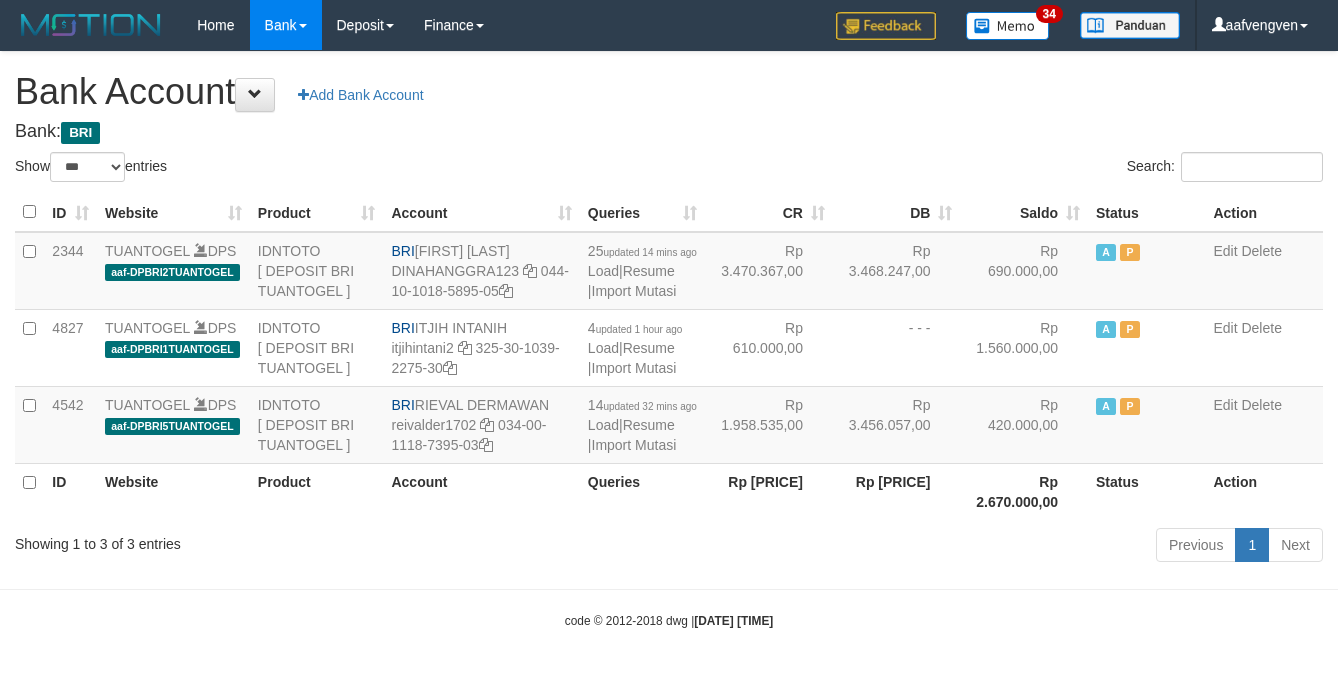 select on "***" 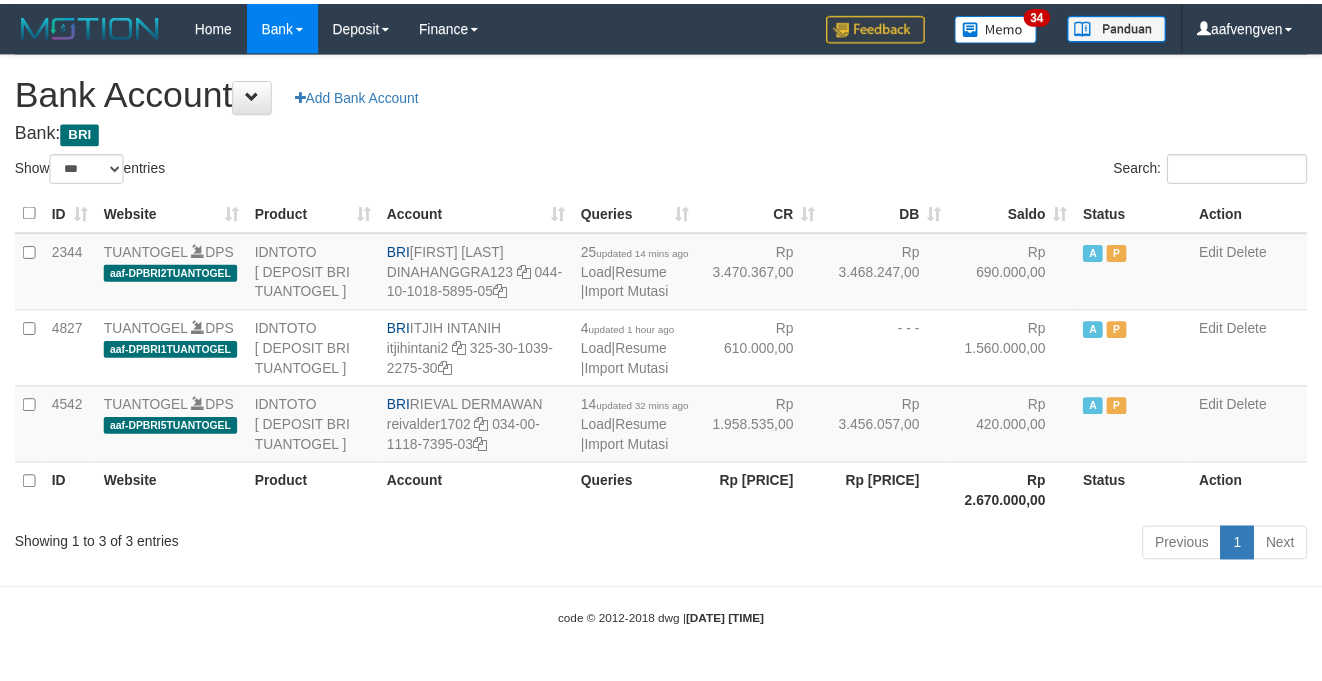 scroll, scrollTop: 1, scrollLeft: 0, axis: vertical 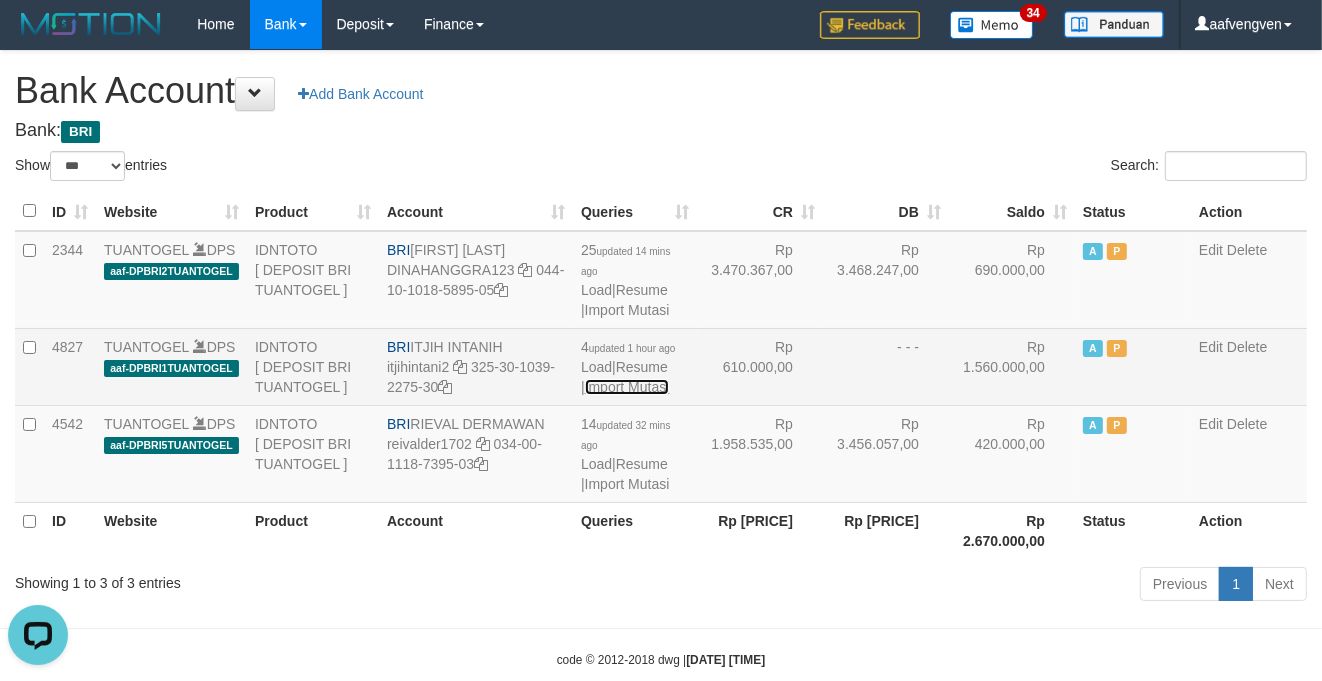 click on "Import Mutasi" at bounding box center [627, 387] 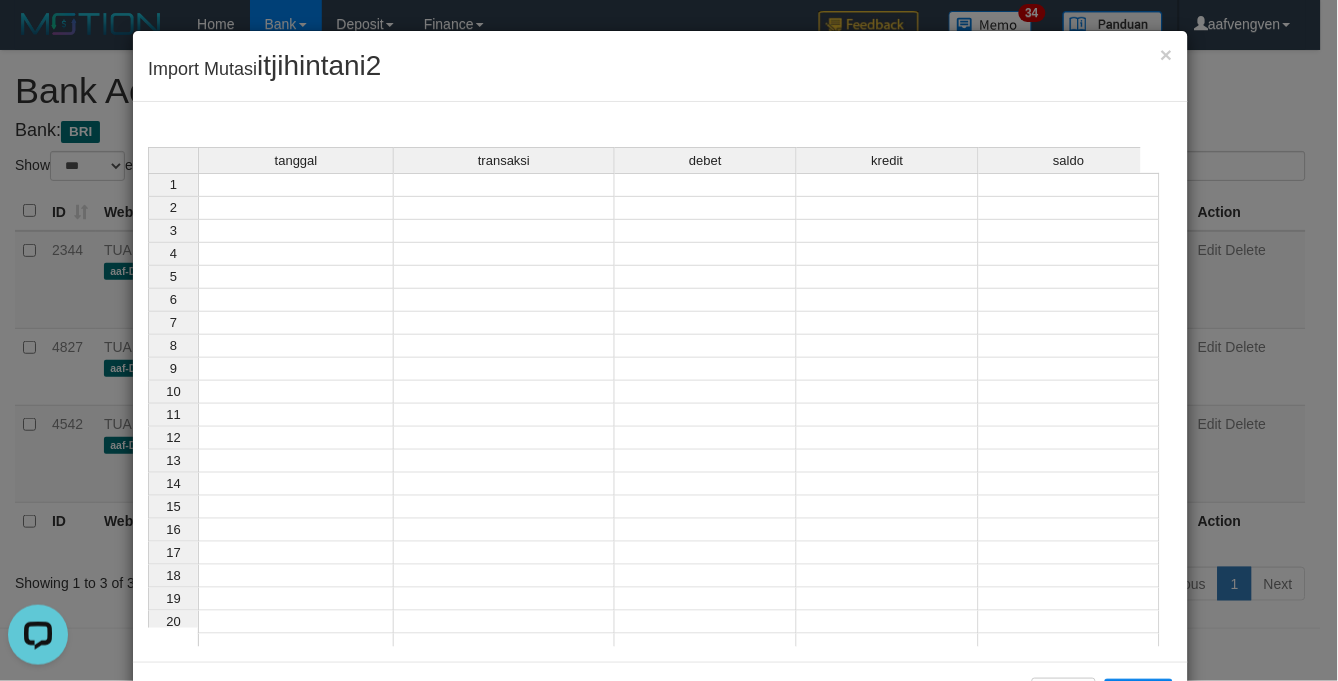 click at bounding box center (296, 185) 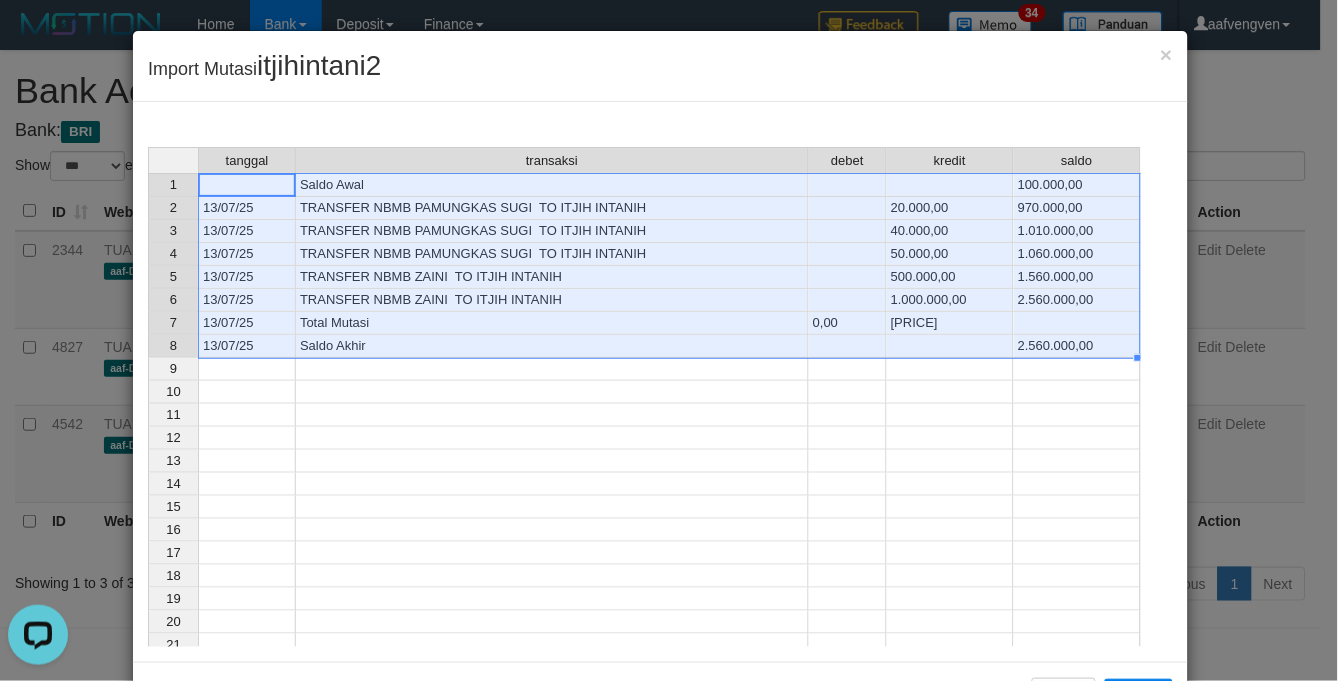 scroll, scrollTop: 61, scrollLeft: 0, axis: vertical 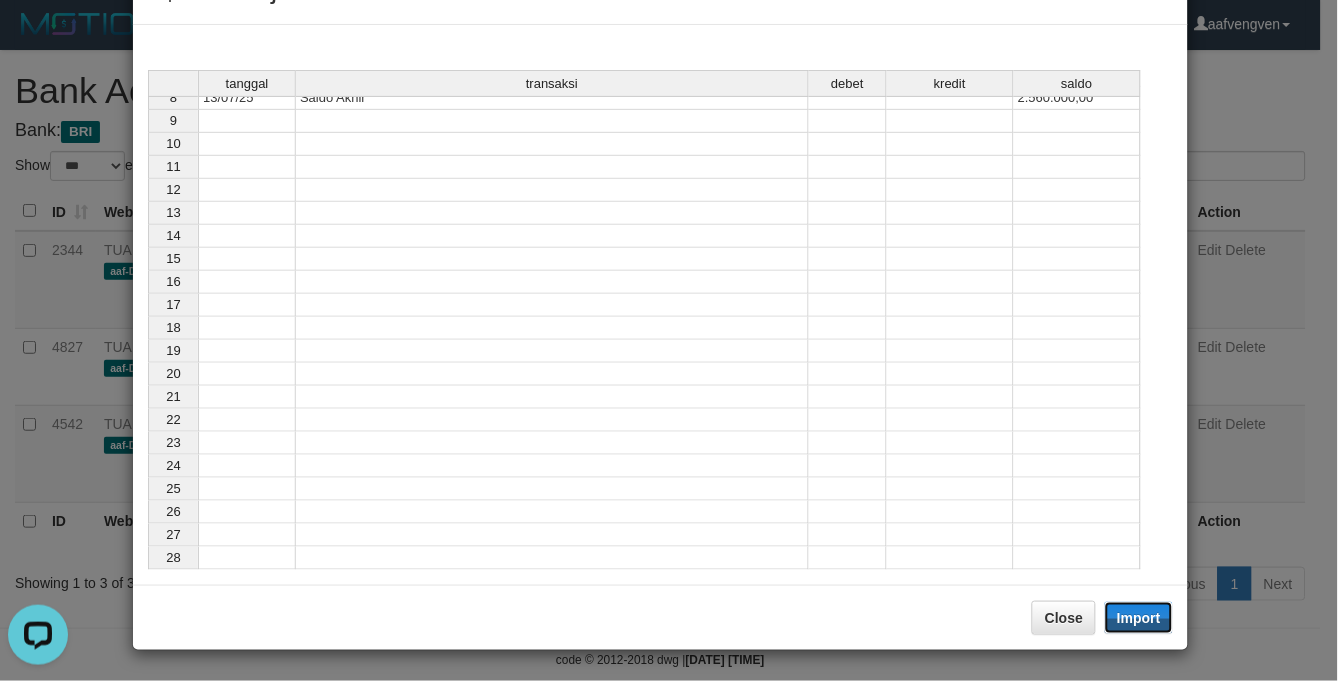 drag, startPoint x: 1135, startPoint y: 612, endPoint x: 1032, endPoint y: 574, distance: 109.786156 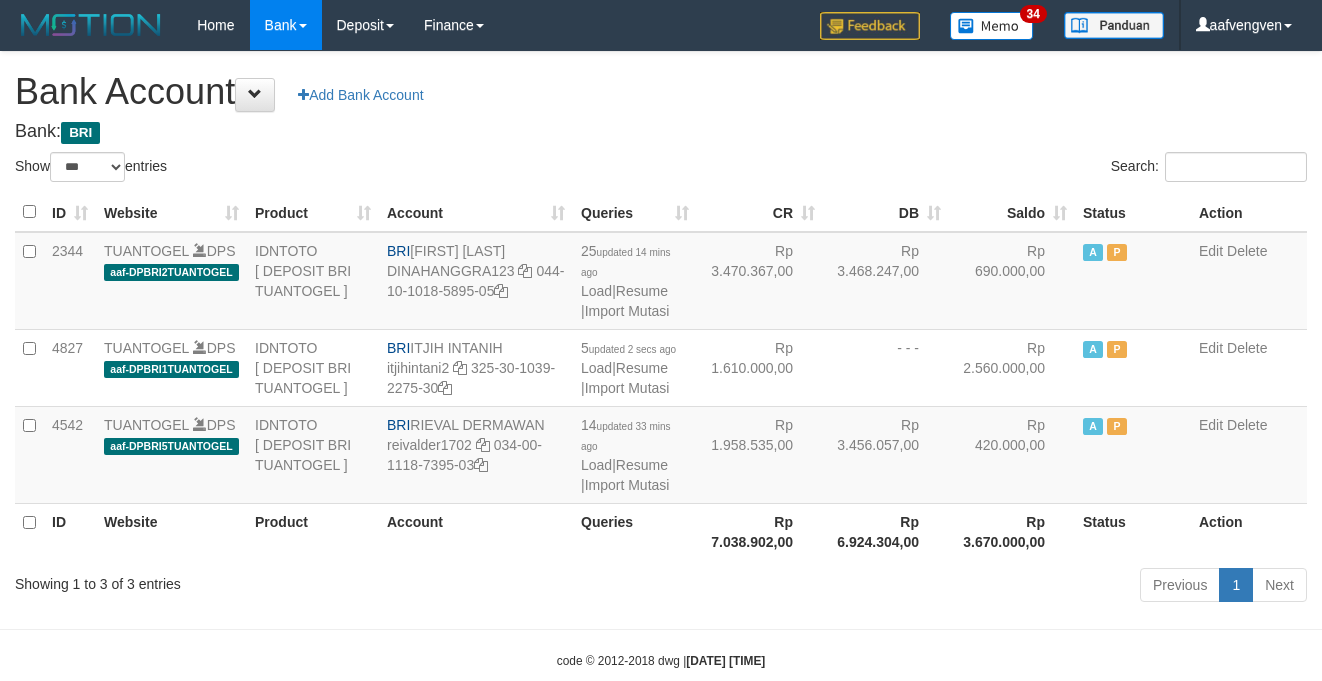 select on "***" 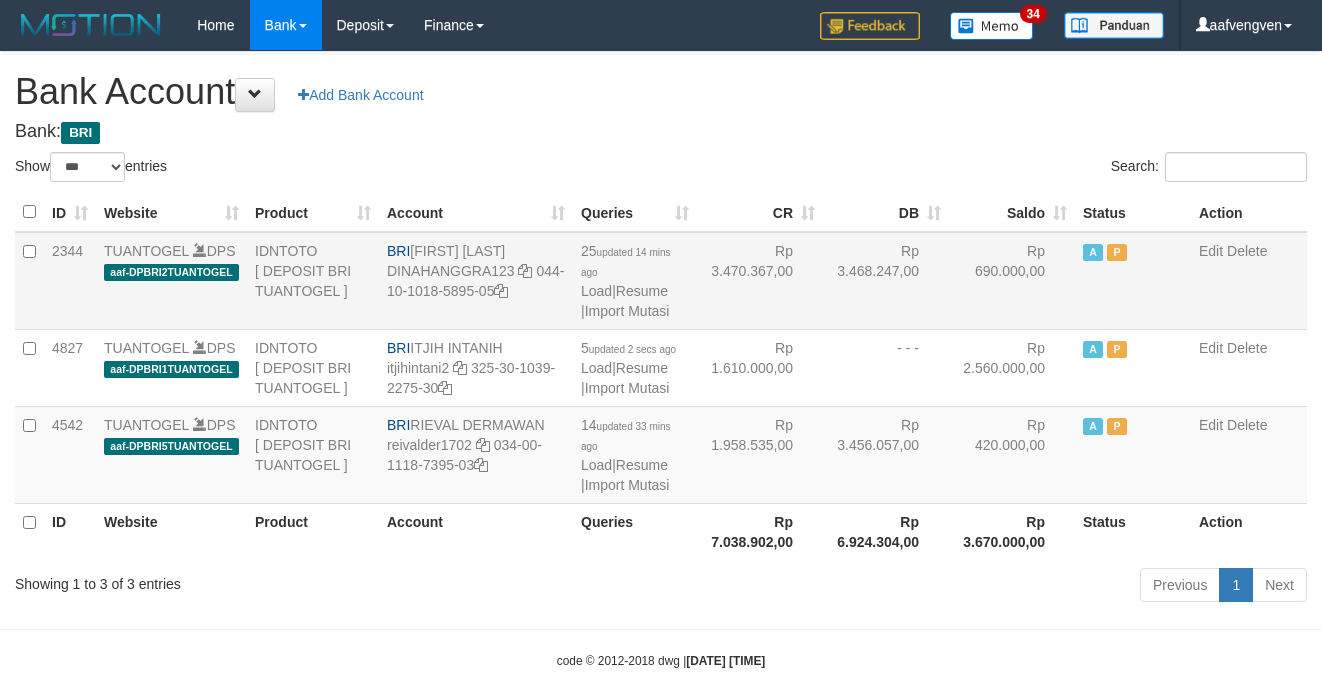 scroll, scrollTop: 1, scrollLeft: 0, axis: vertical 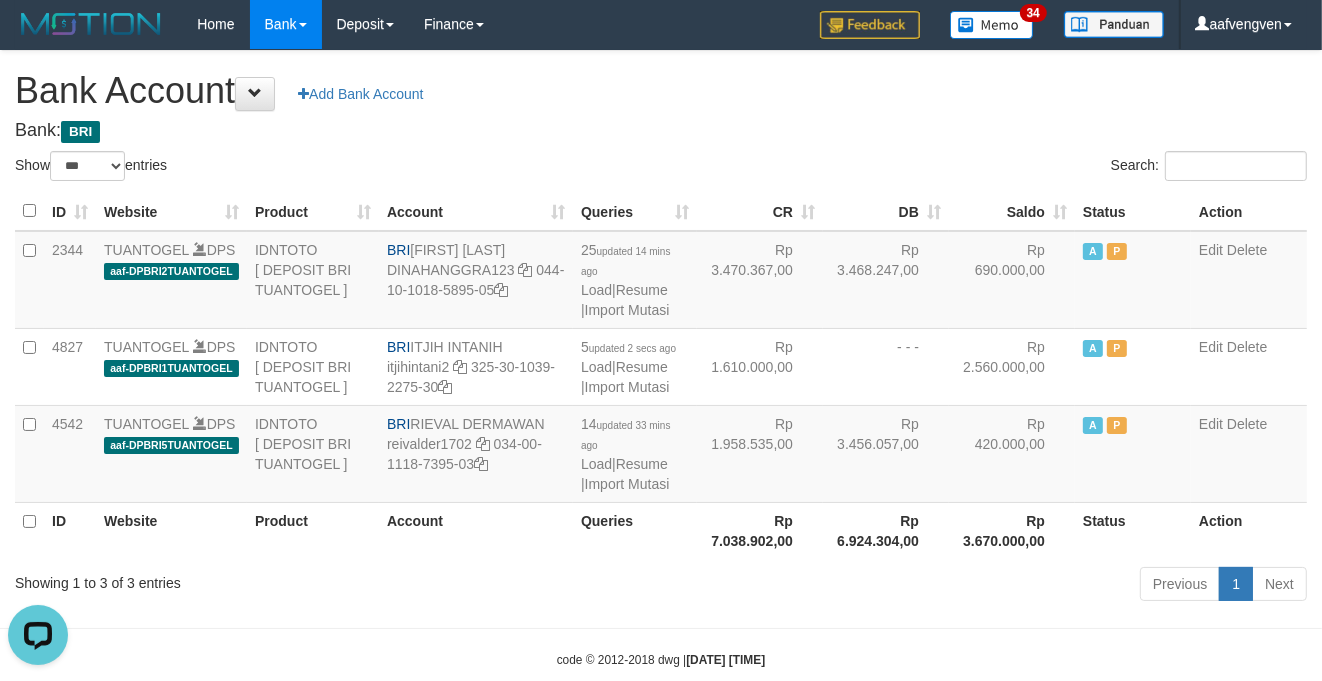 click on "Bank Account
Add Bank Account" at bounding box center [661, 91] 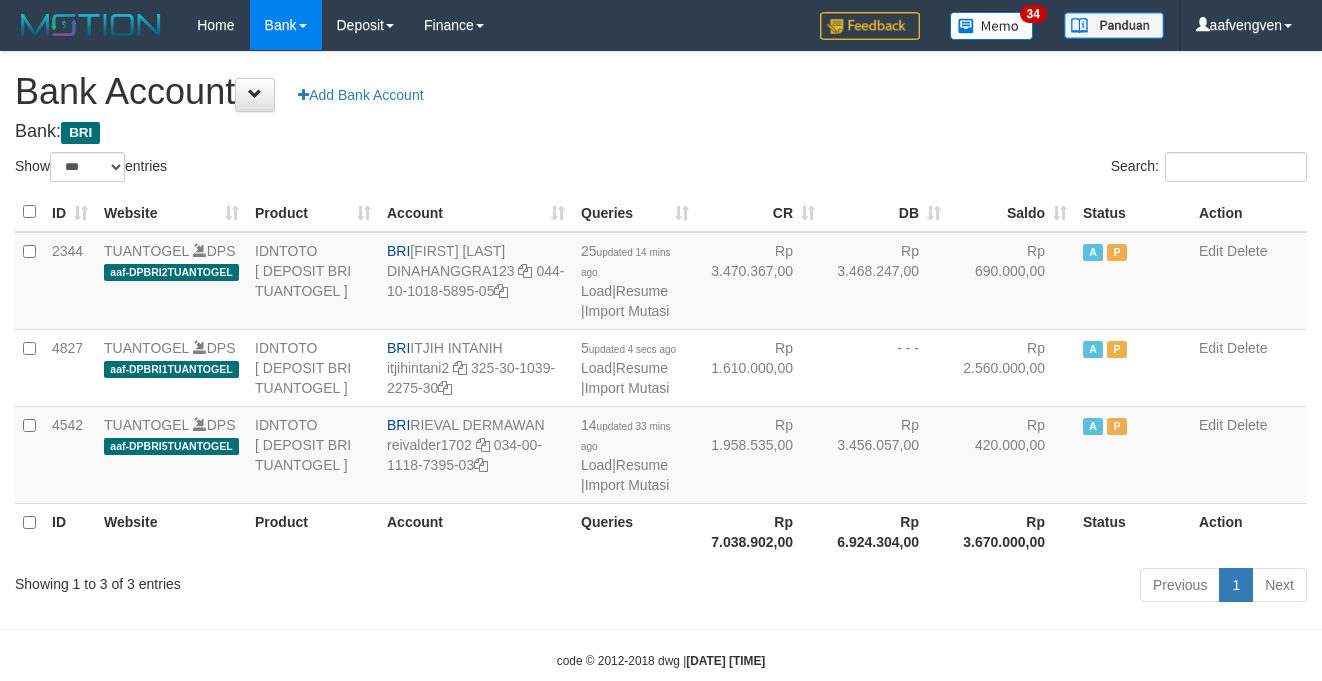select on "***" 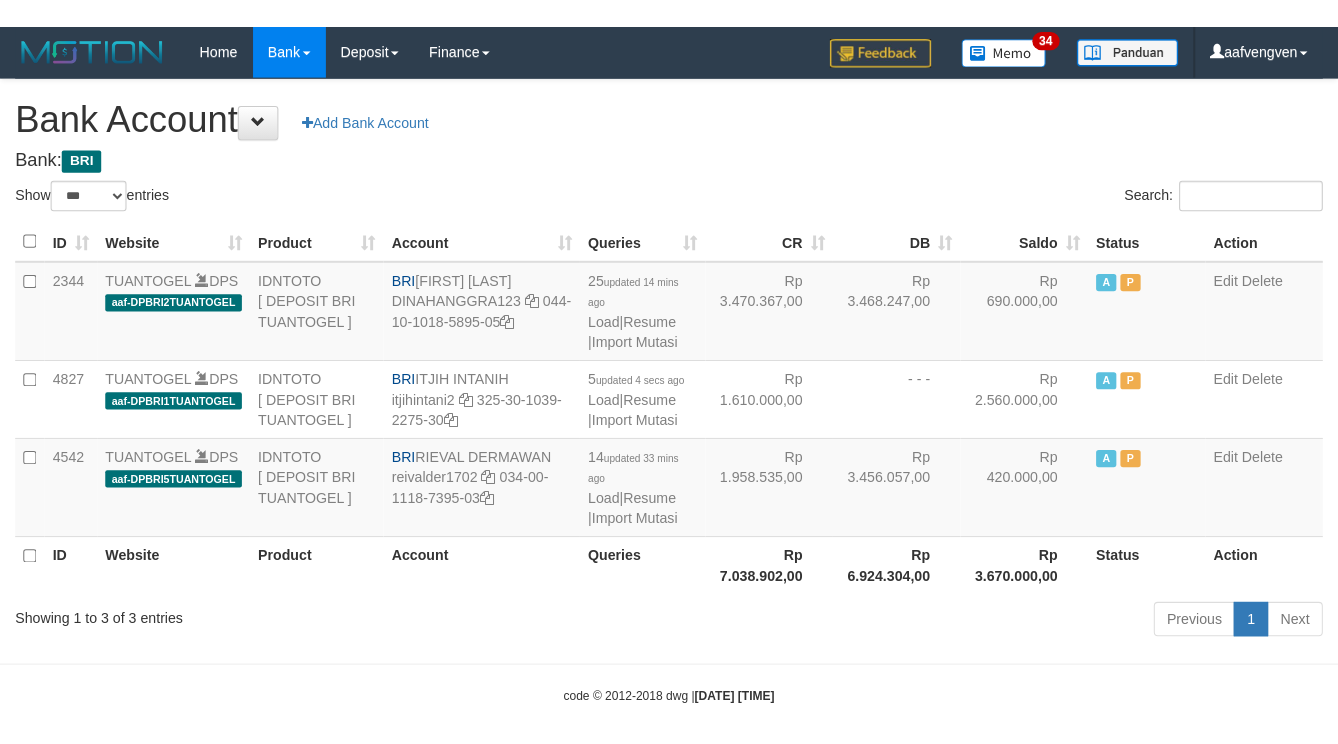 scroll, scrollTop: 0, scrollLeft: 0, axis: both 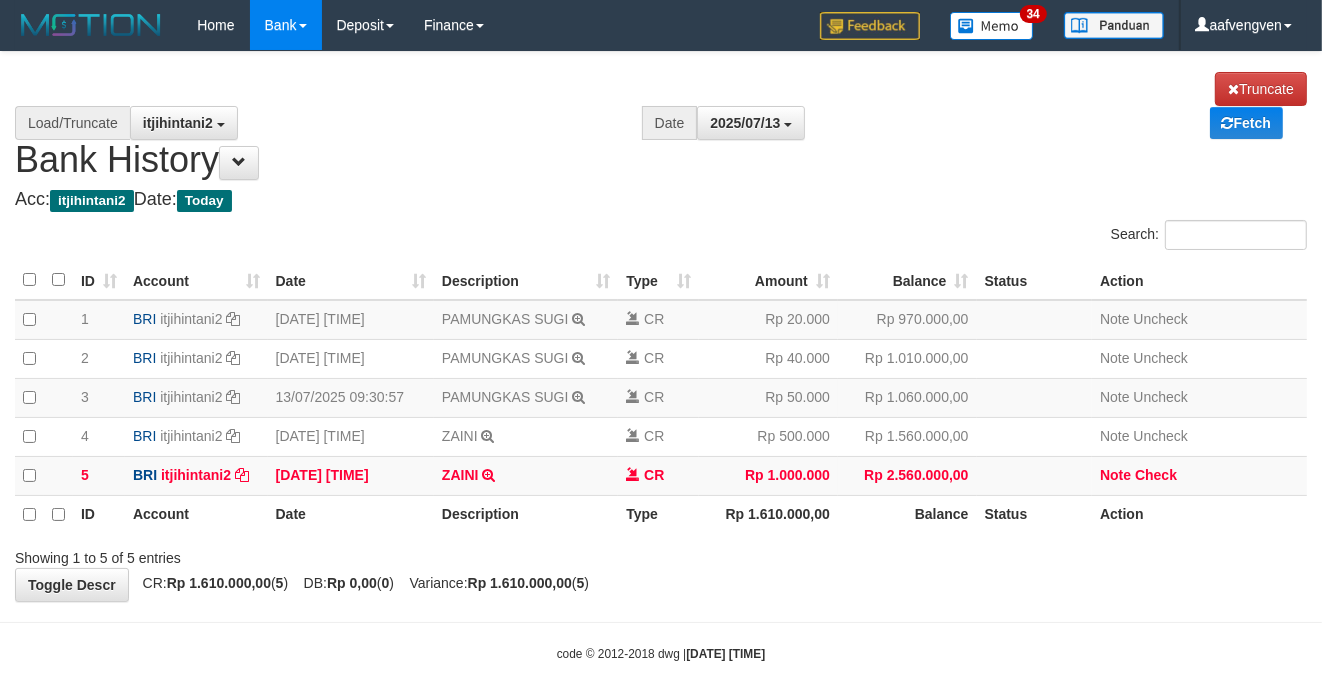 select on "****" 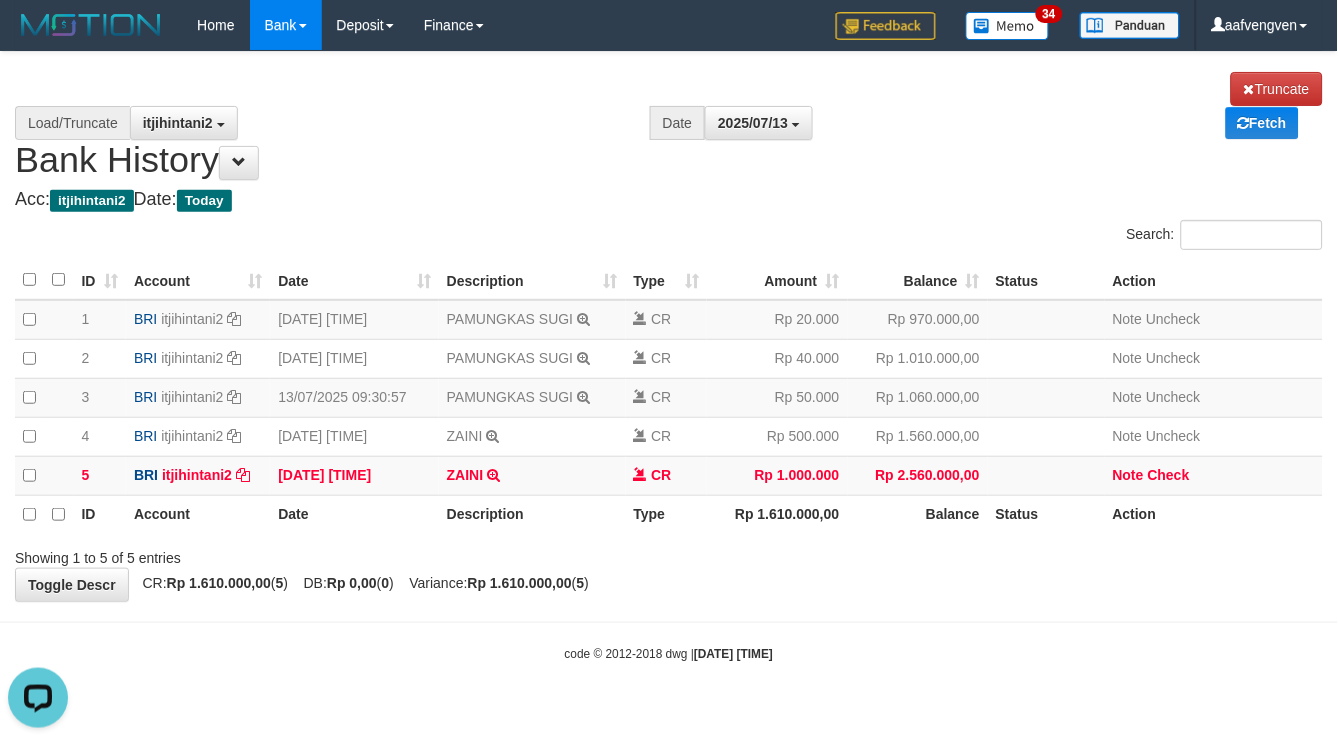 scroll, scrollTop: 0, scrollLeft: 0, axis: both 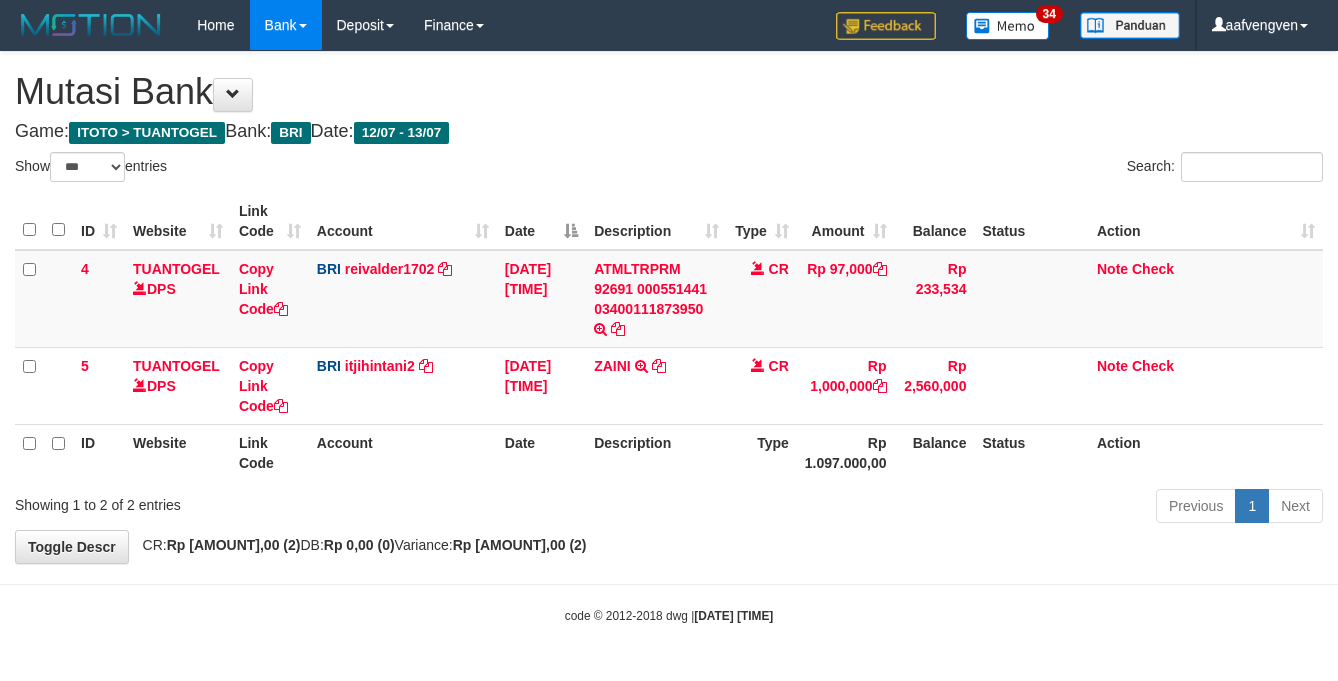 select on "***" 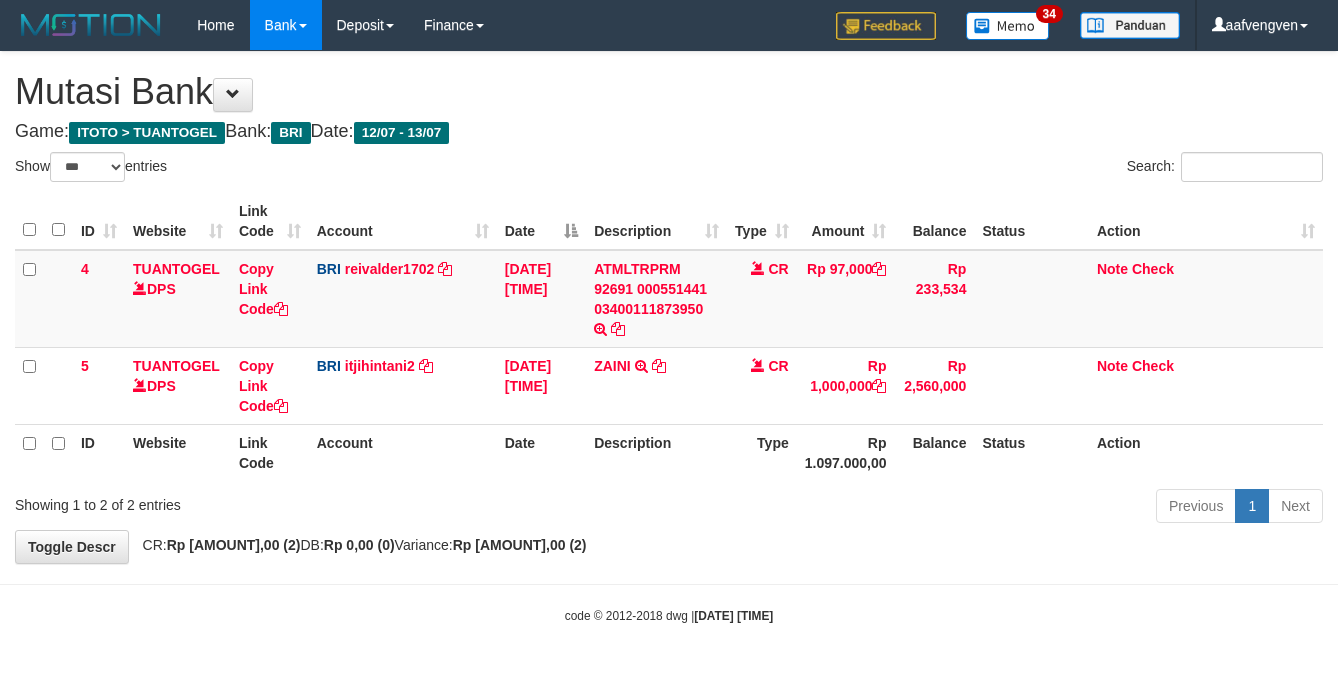 scroll, scrollTop: 0, scrollLeft: 0, axis: both 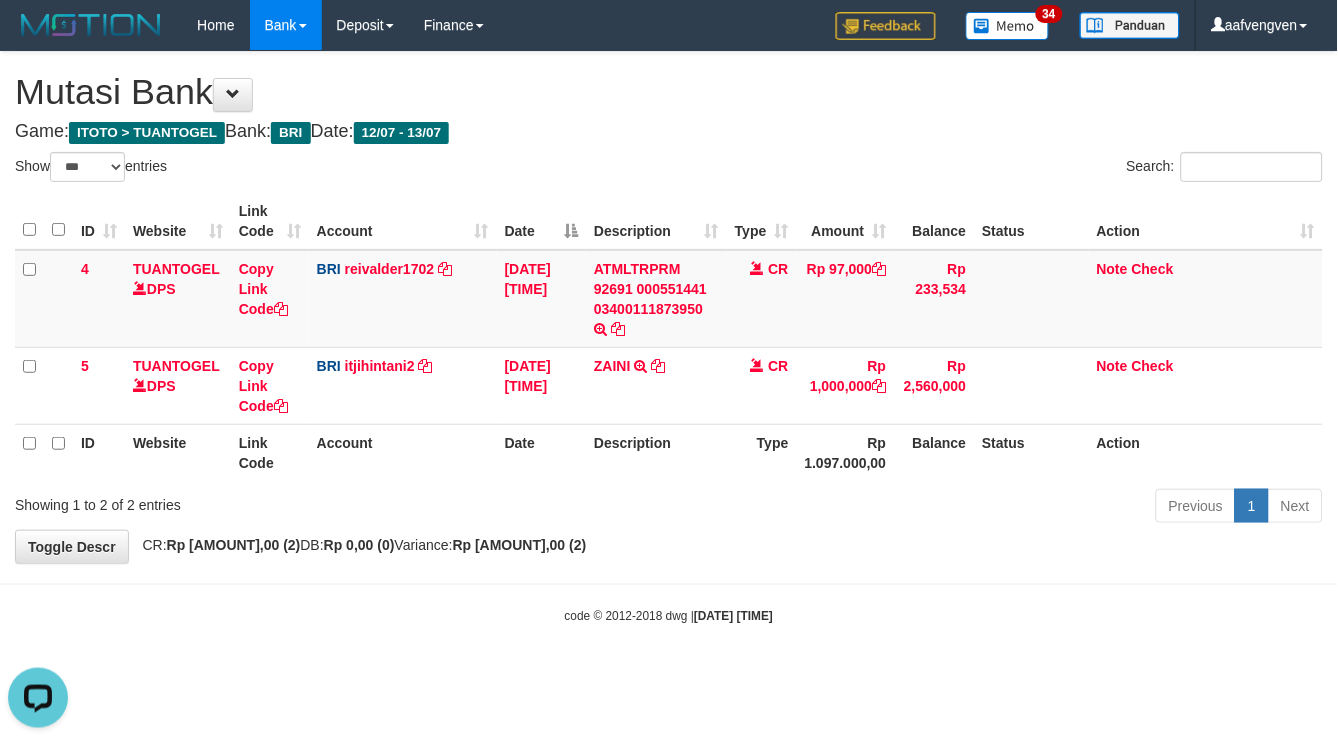 click on "**********" at bounding box center [669, 307] 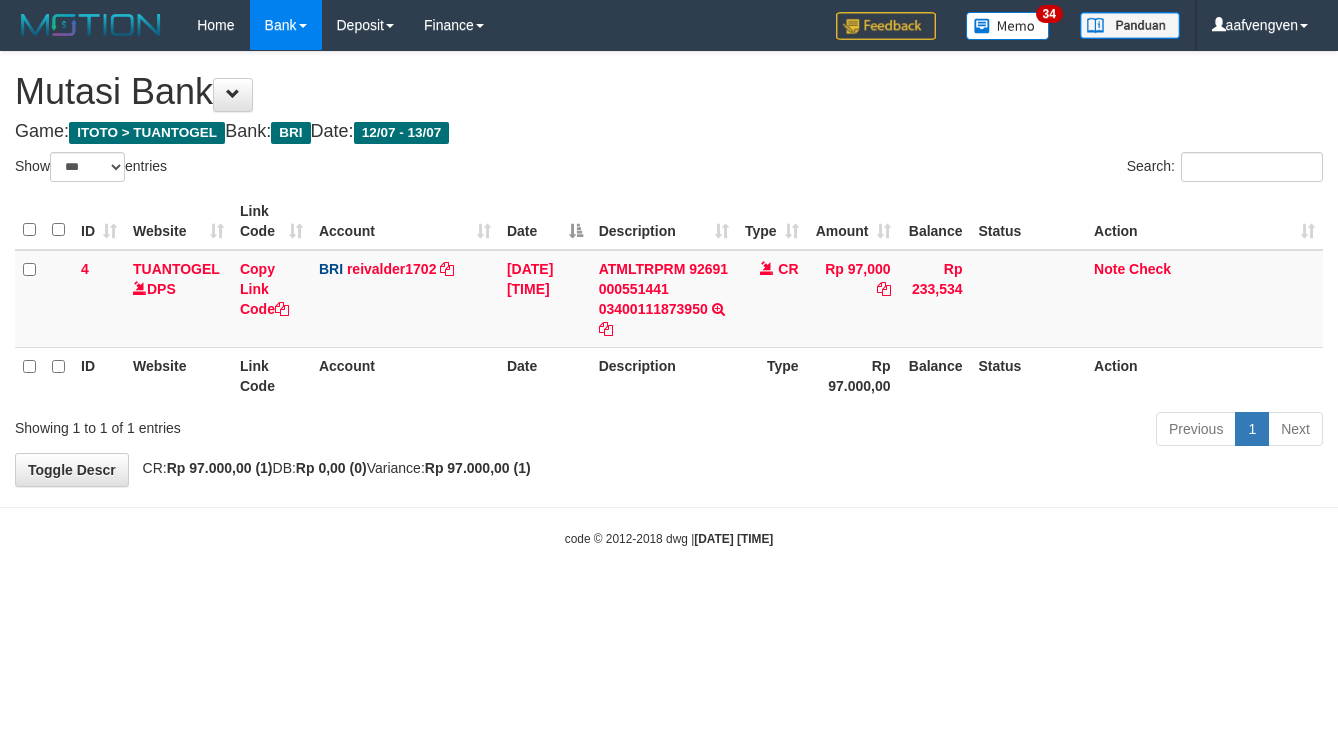 select on "***" 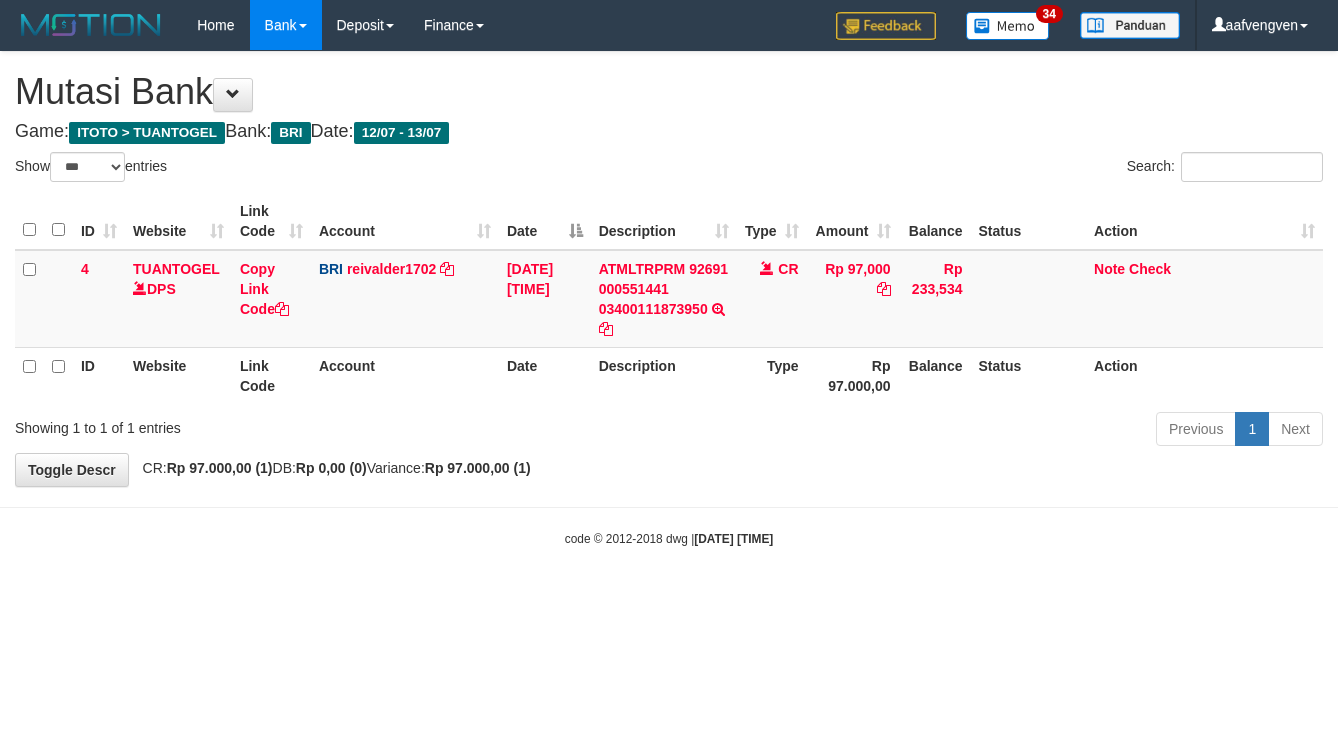 scroll, scrollTop: 0, scrollLeft: 0, axis: both 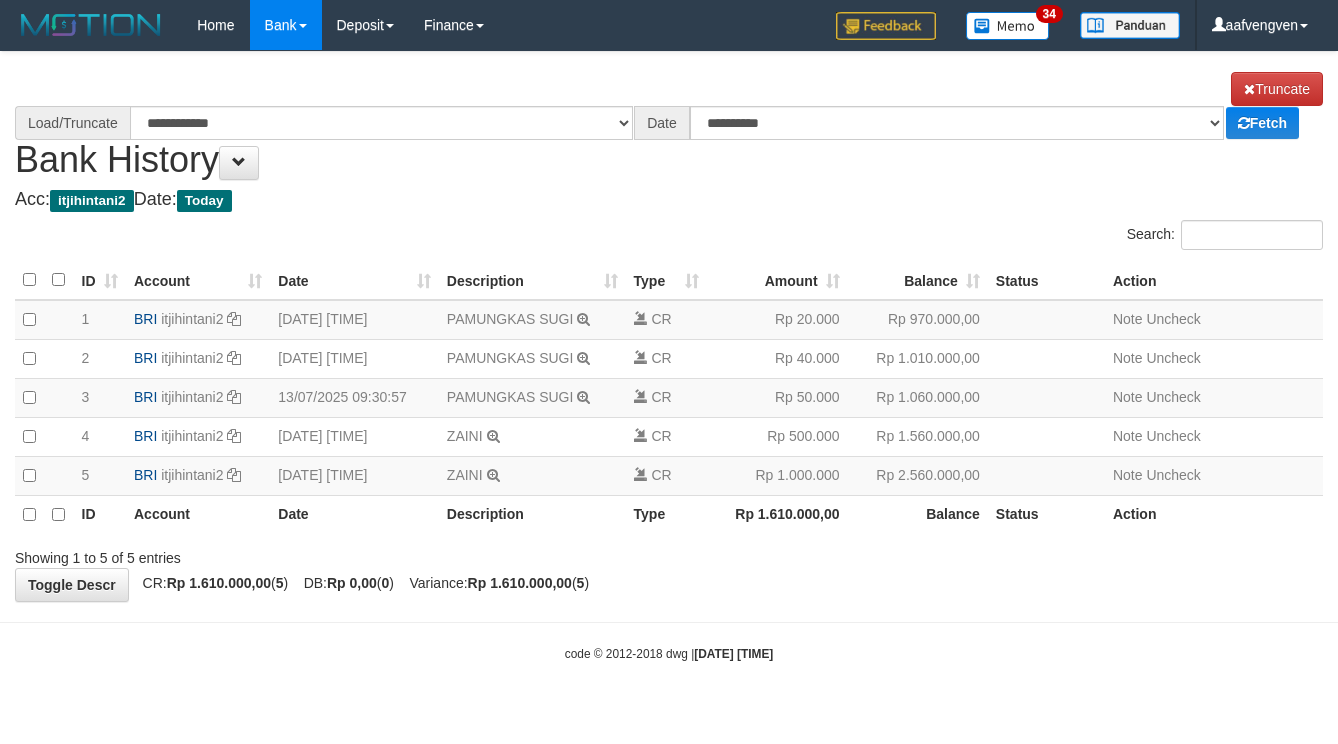 select on "****" 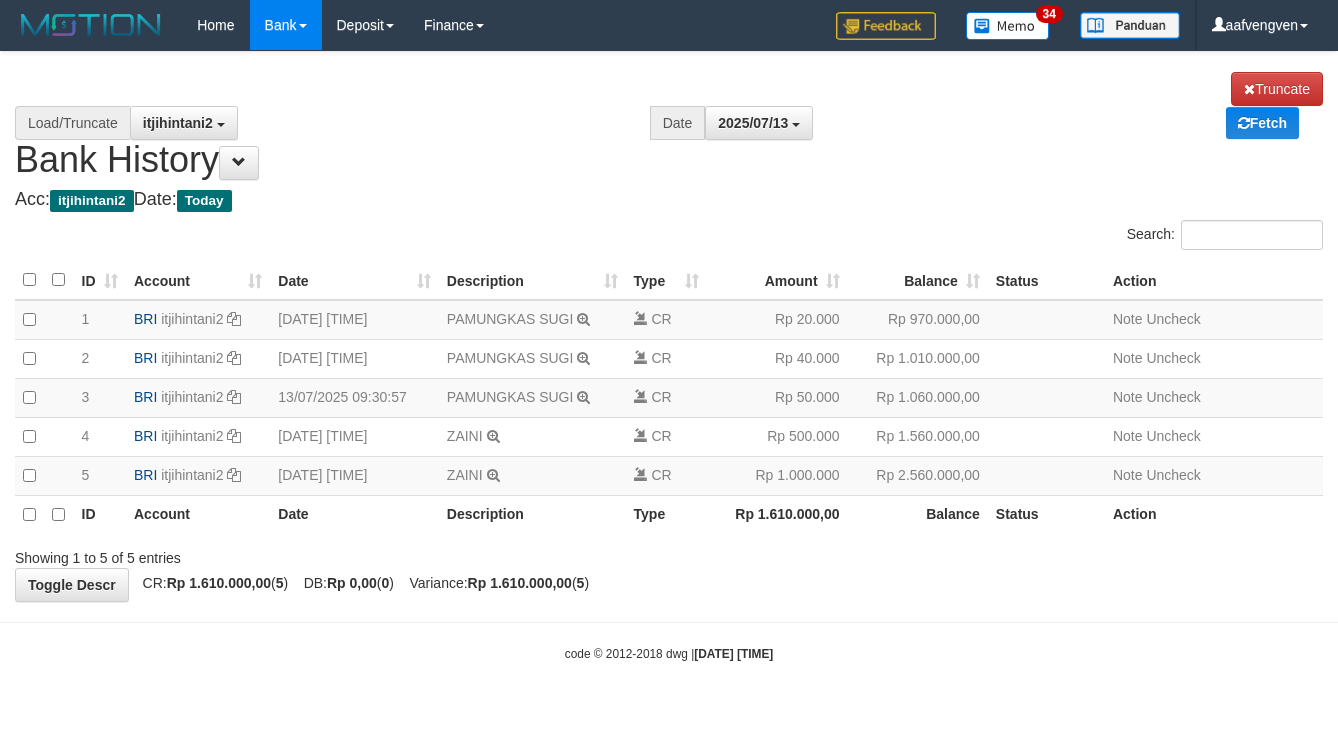scroll, scrollTop: 0, scrollLeft: 0, axis: both 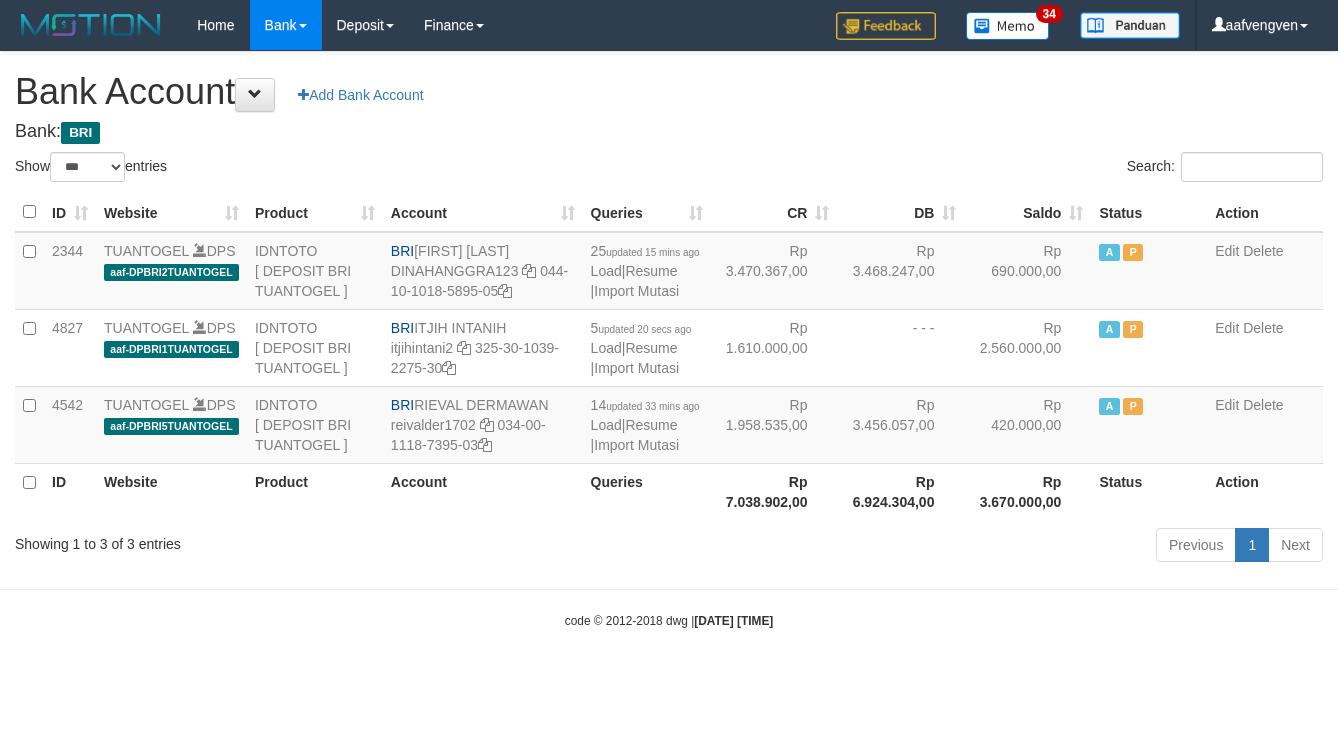 select on "***" 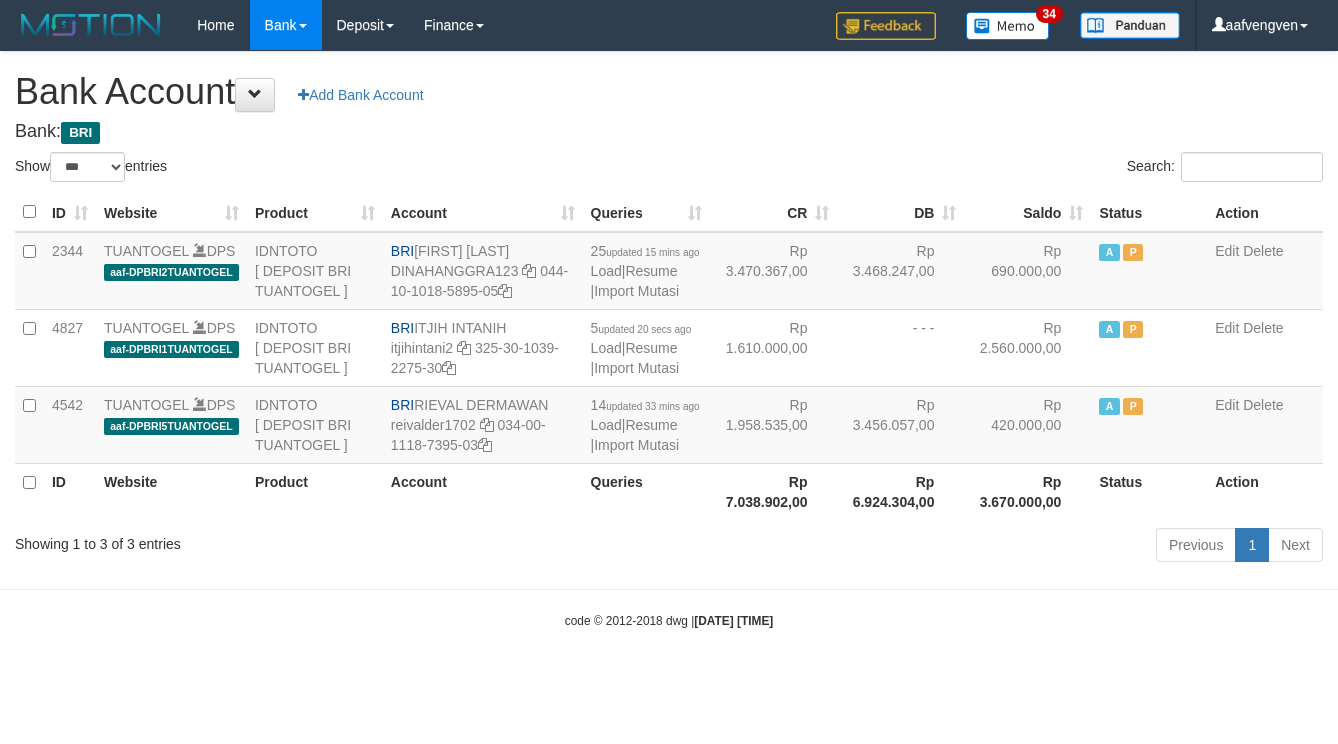 scroll, scrollTop: 0, scrollLeft: 0, axis: both 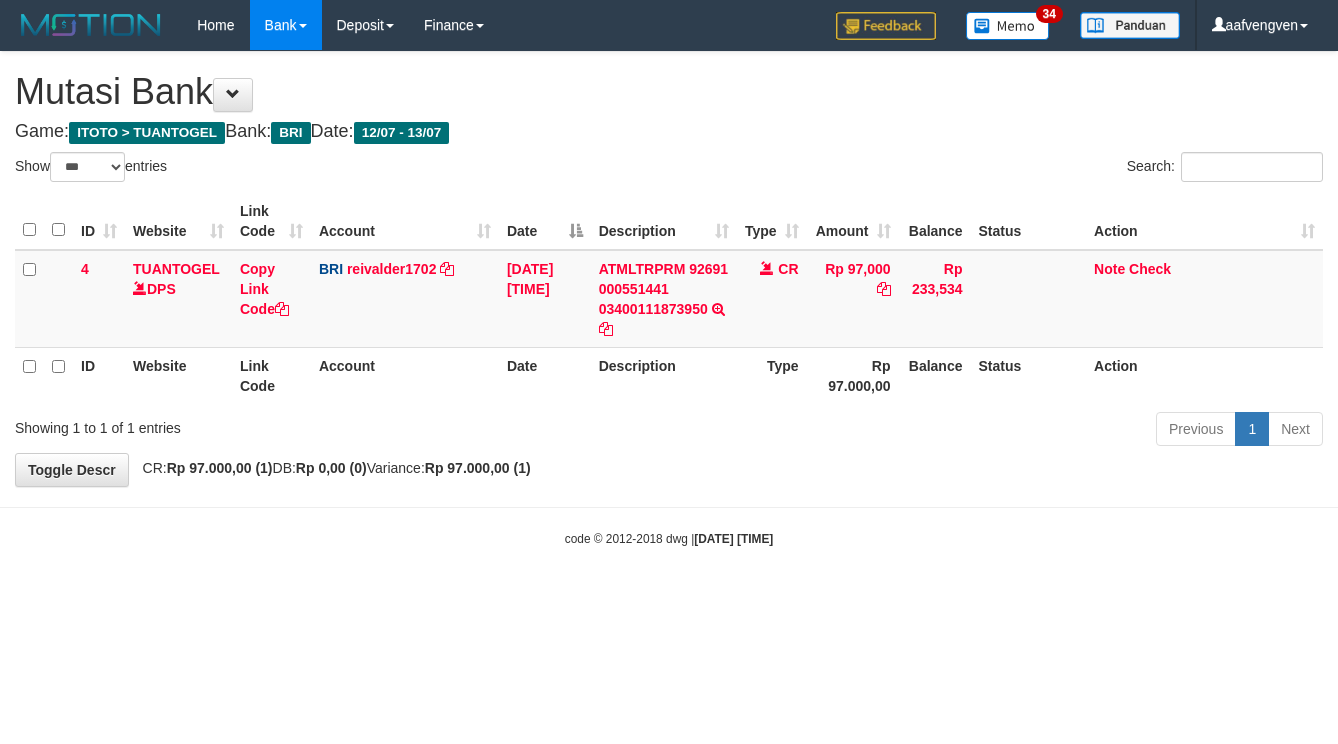 select on "***" 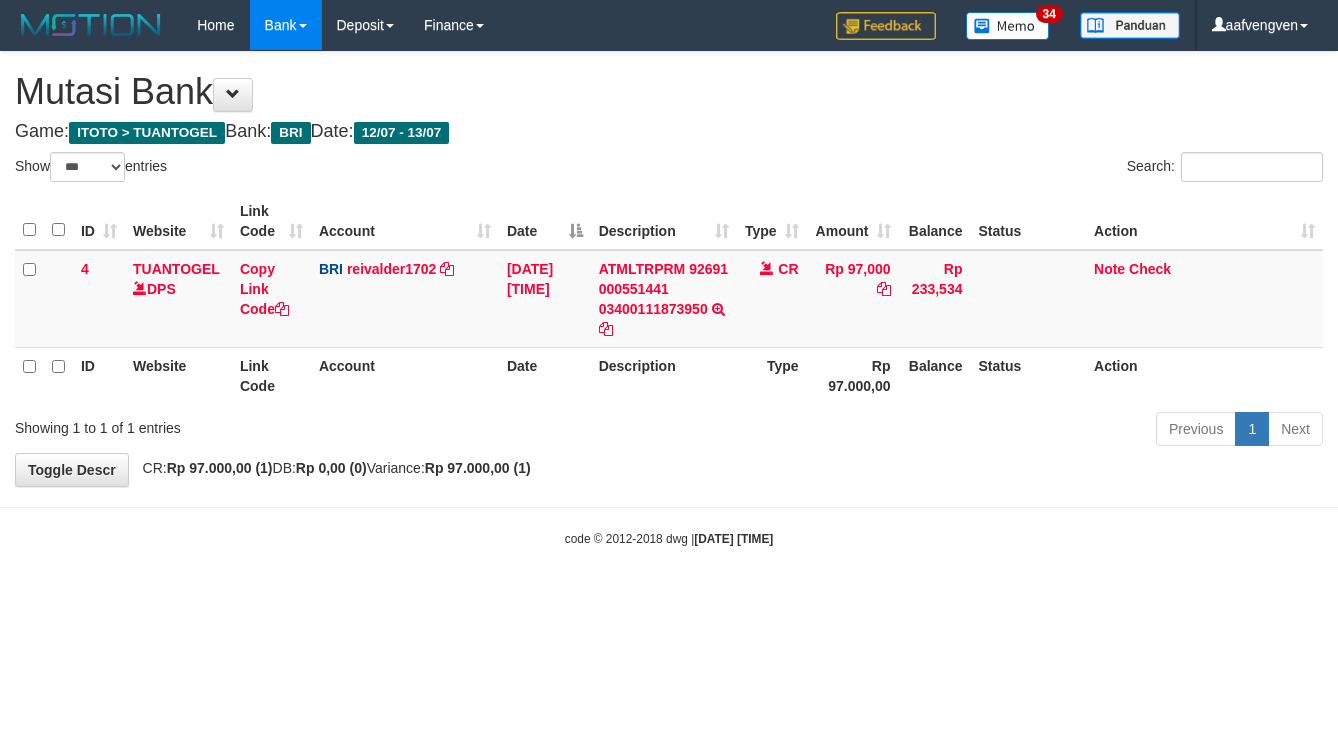 scroll, scrollTop: 0, scrollLeft: 0, axis: both 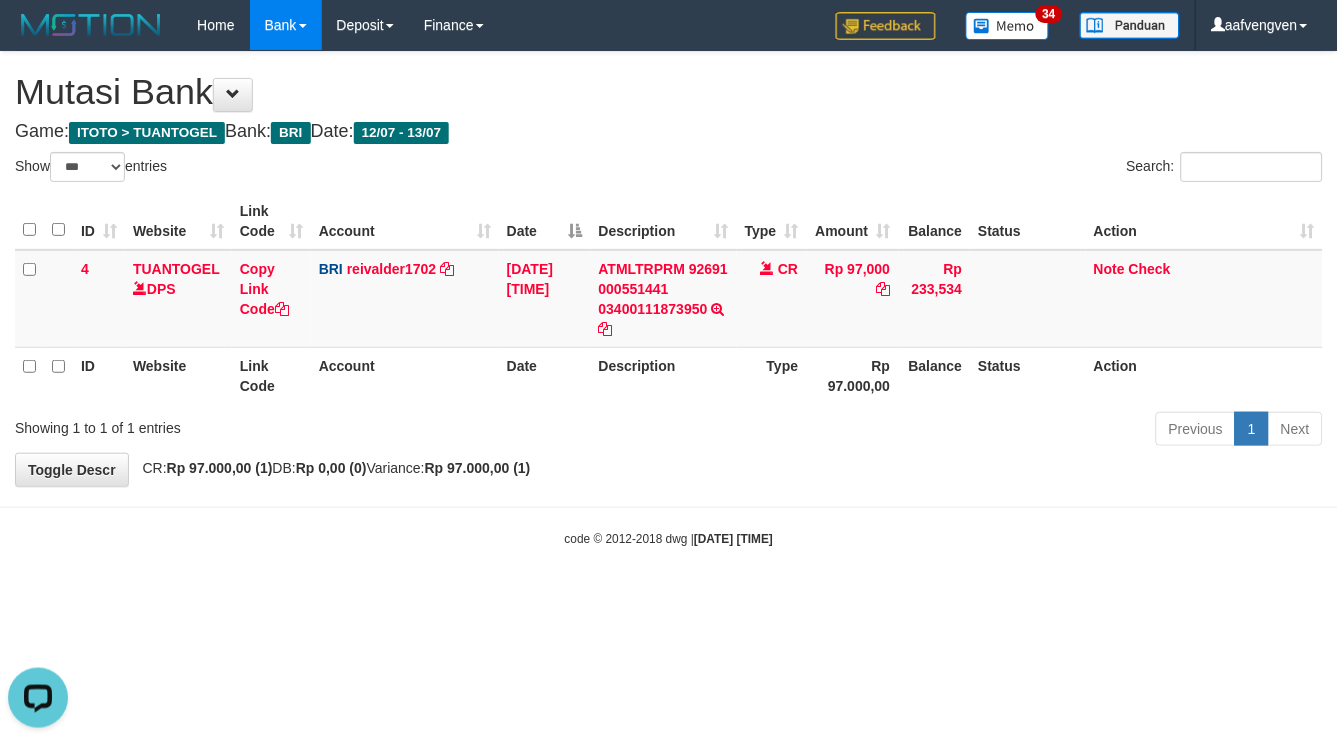 drag, startPoint x: 293, startPoint y: 693, endPoint x: 296, endPoint y: 673, distance: 20.22375 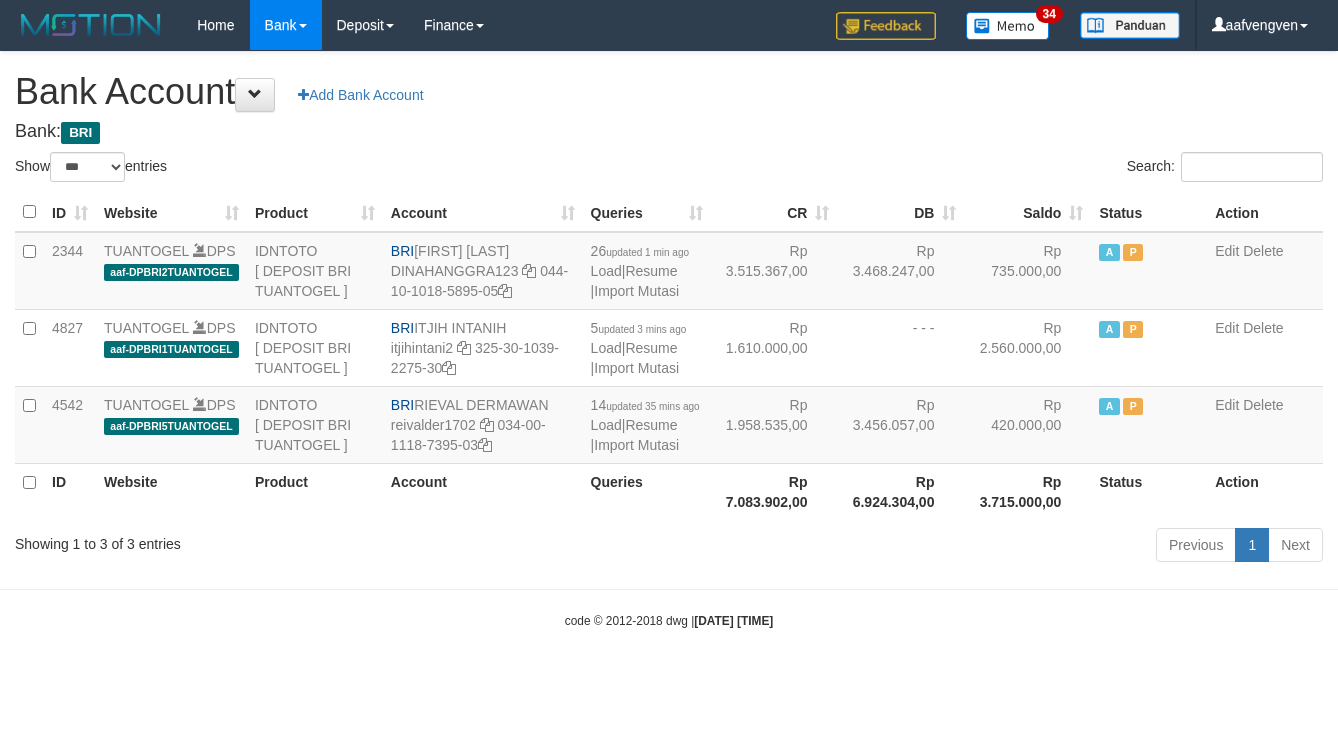 select on "***" 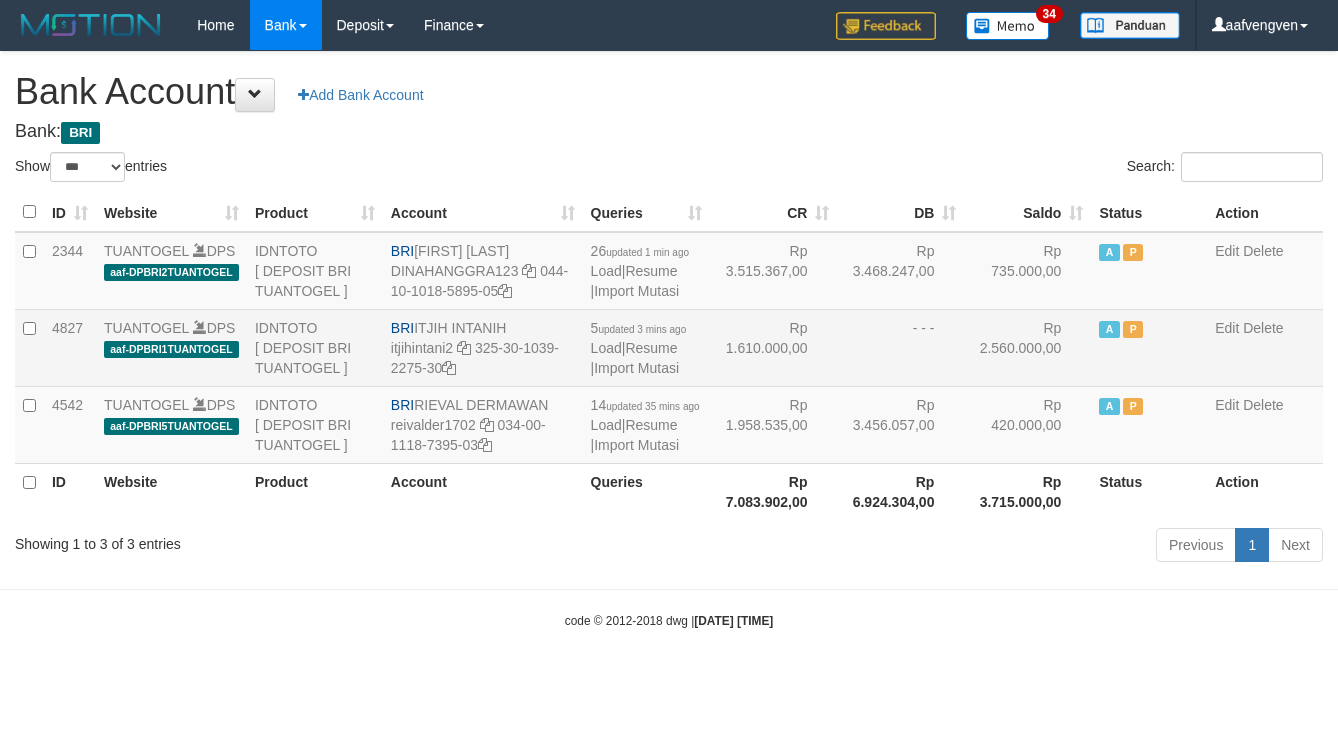 scroll, scrollTop: 0, scrollLeft: 0, axis: both 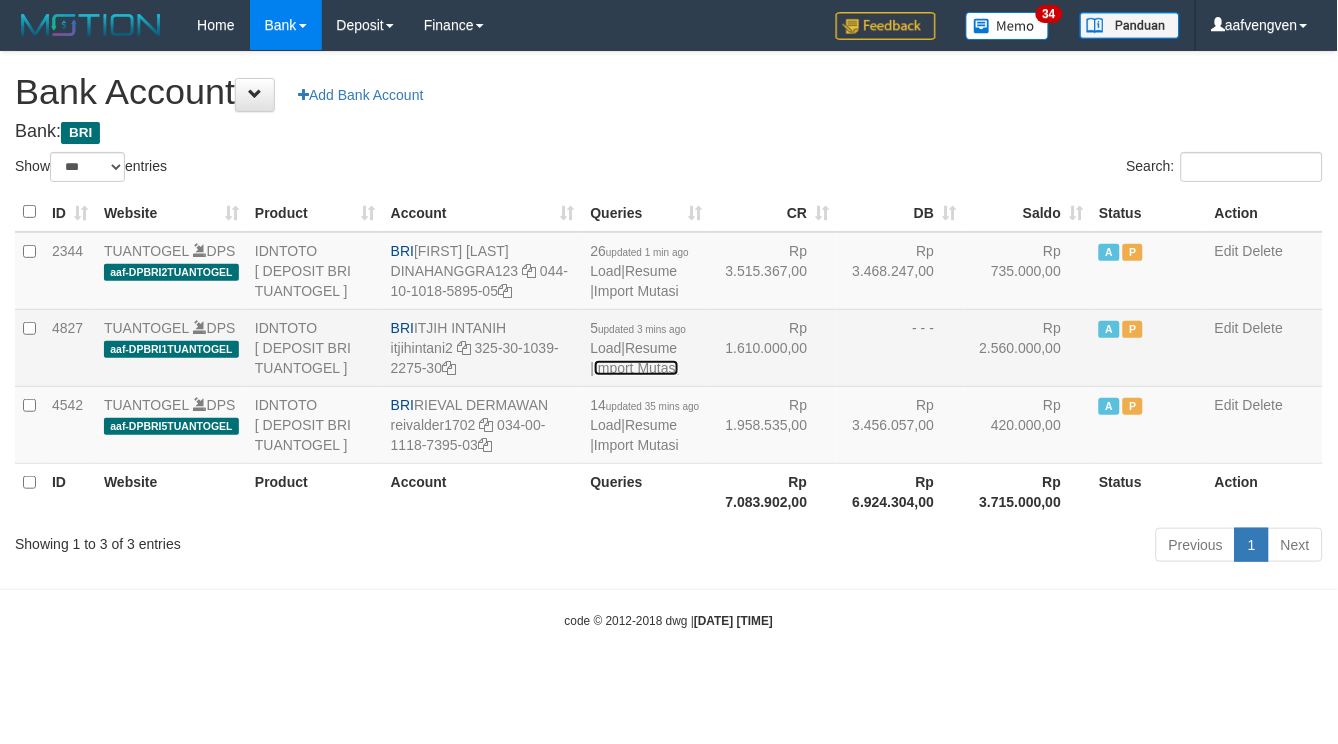 click on "Import Mutasi" at bounding box center (636, 368) 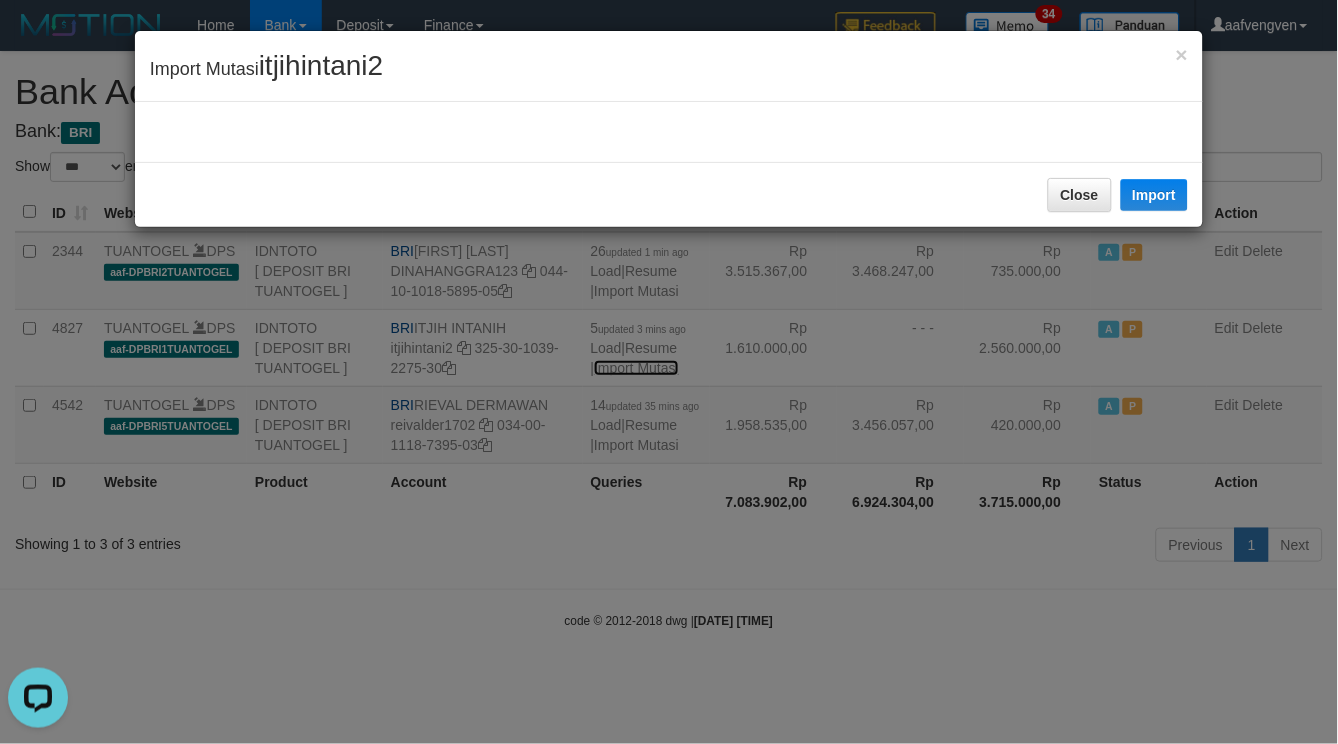 scroll, scrollTop: 0, scrollLeft: 0, axis: both 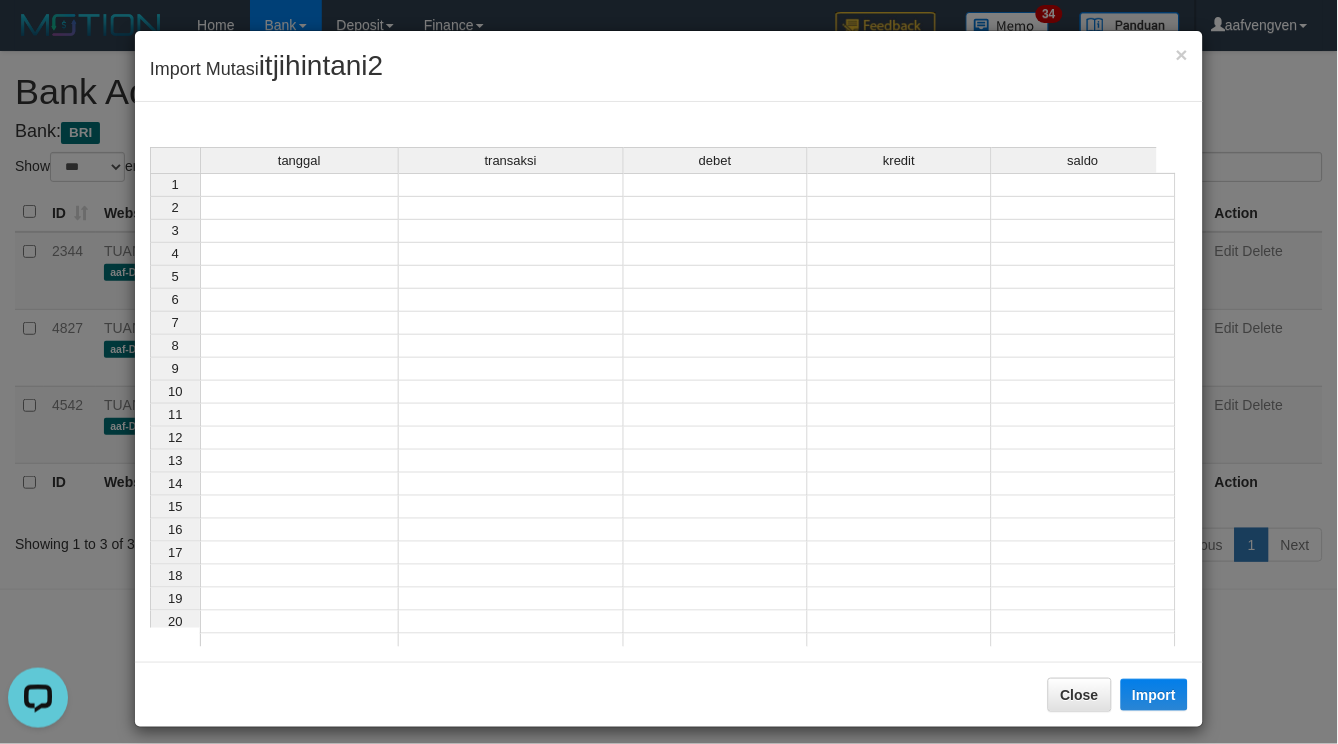 click at bounding box center [299, 185] 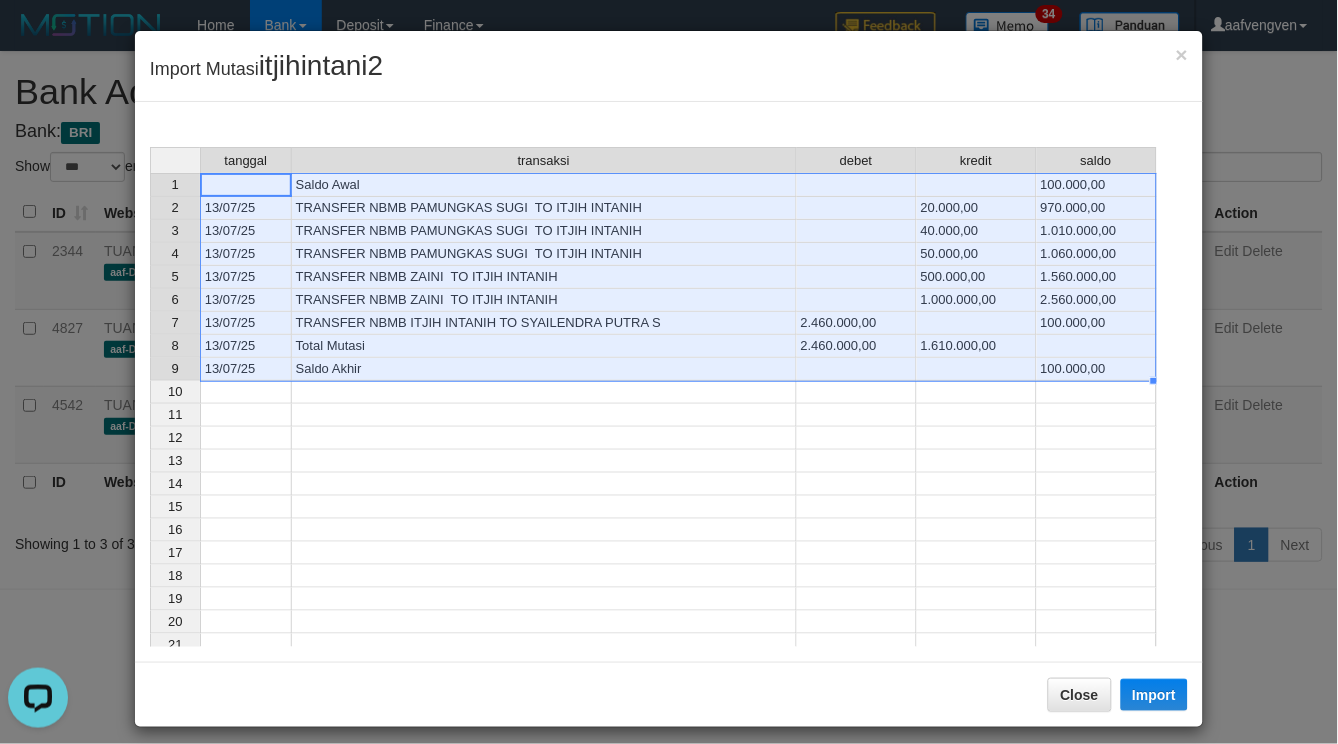 scroll, scrollTop: 111, scrollLeft: 0, axis: vertical 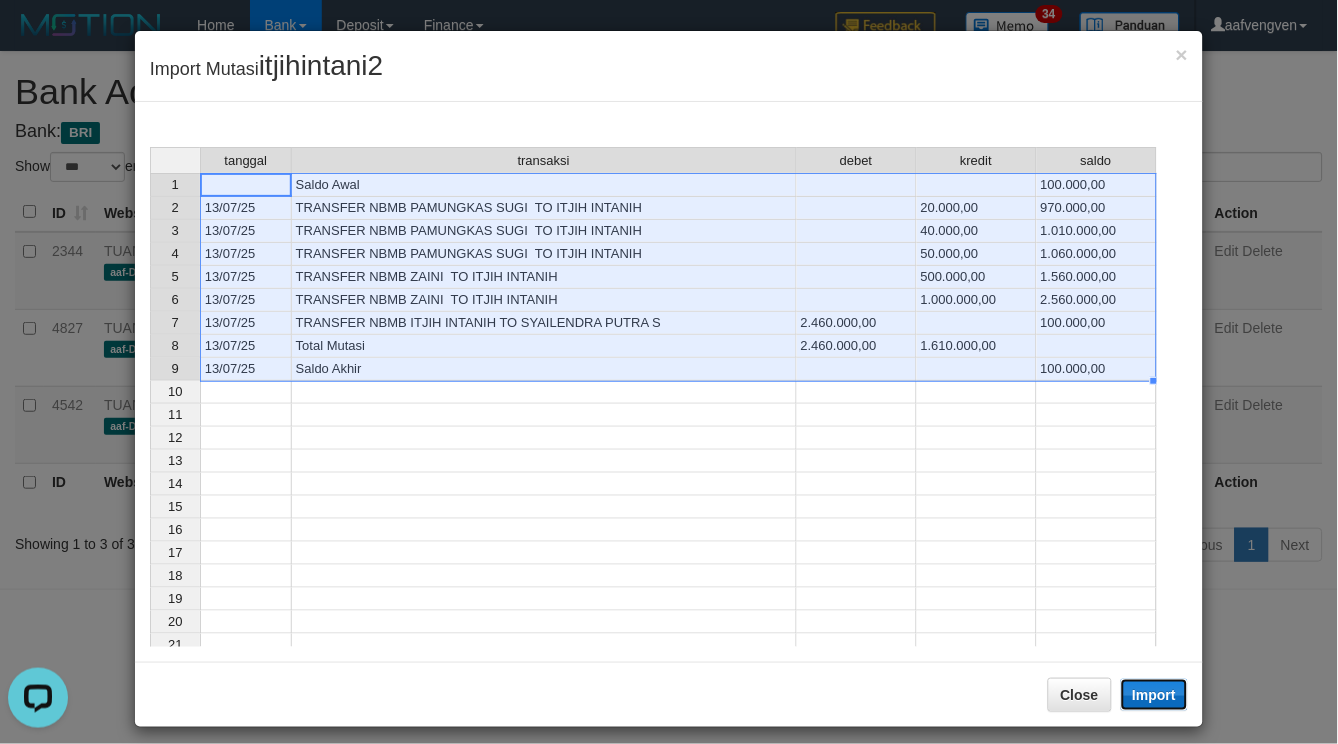 click on "Import" at bounding box center (1155, 695) 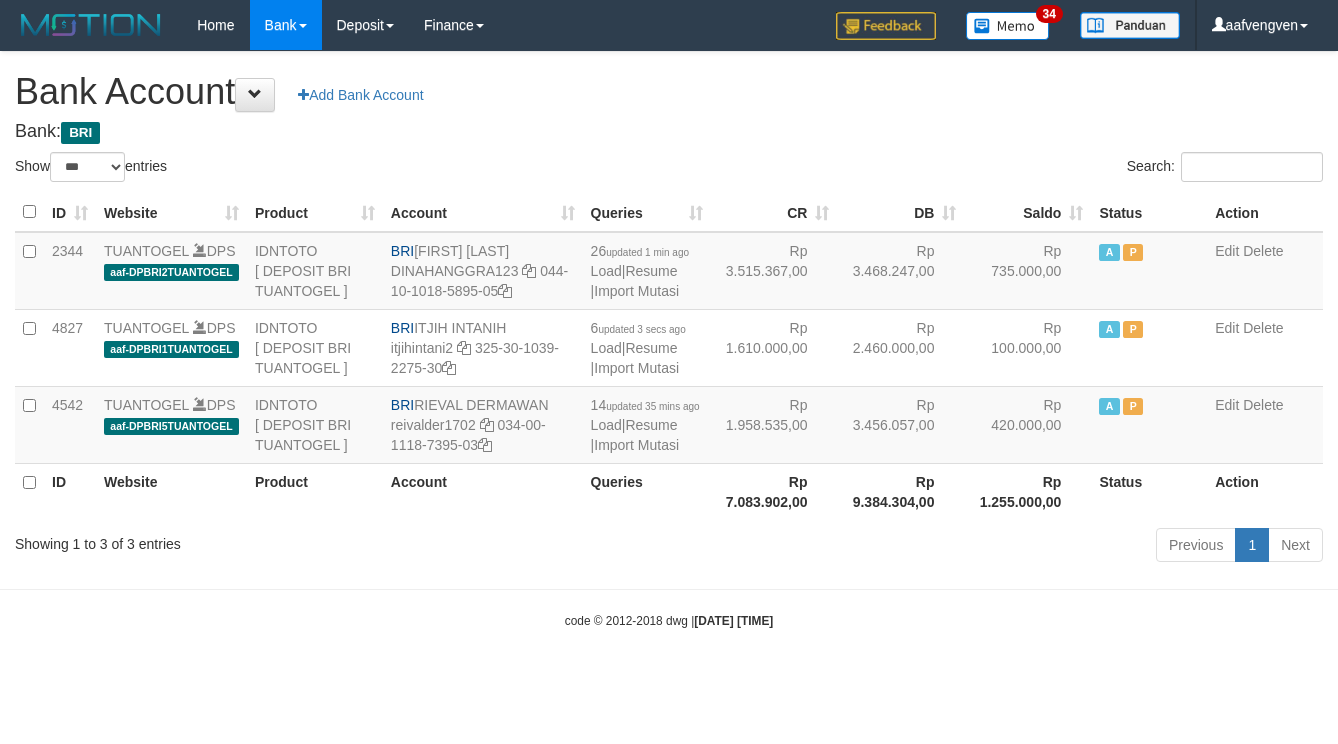select on "***" 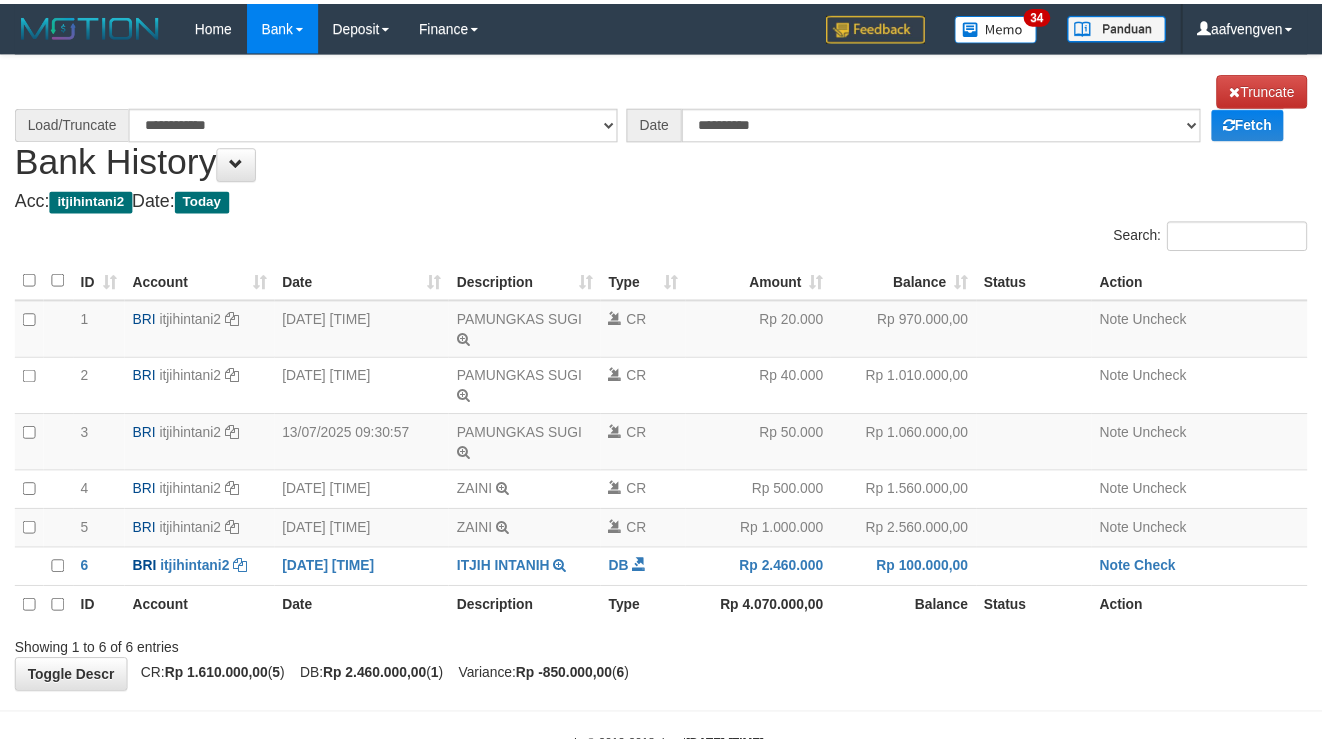 scroll, scrollTop: 0, scrollLeft: 0, axis: both 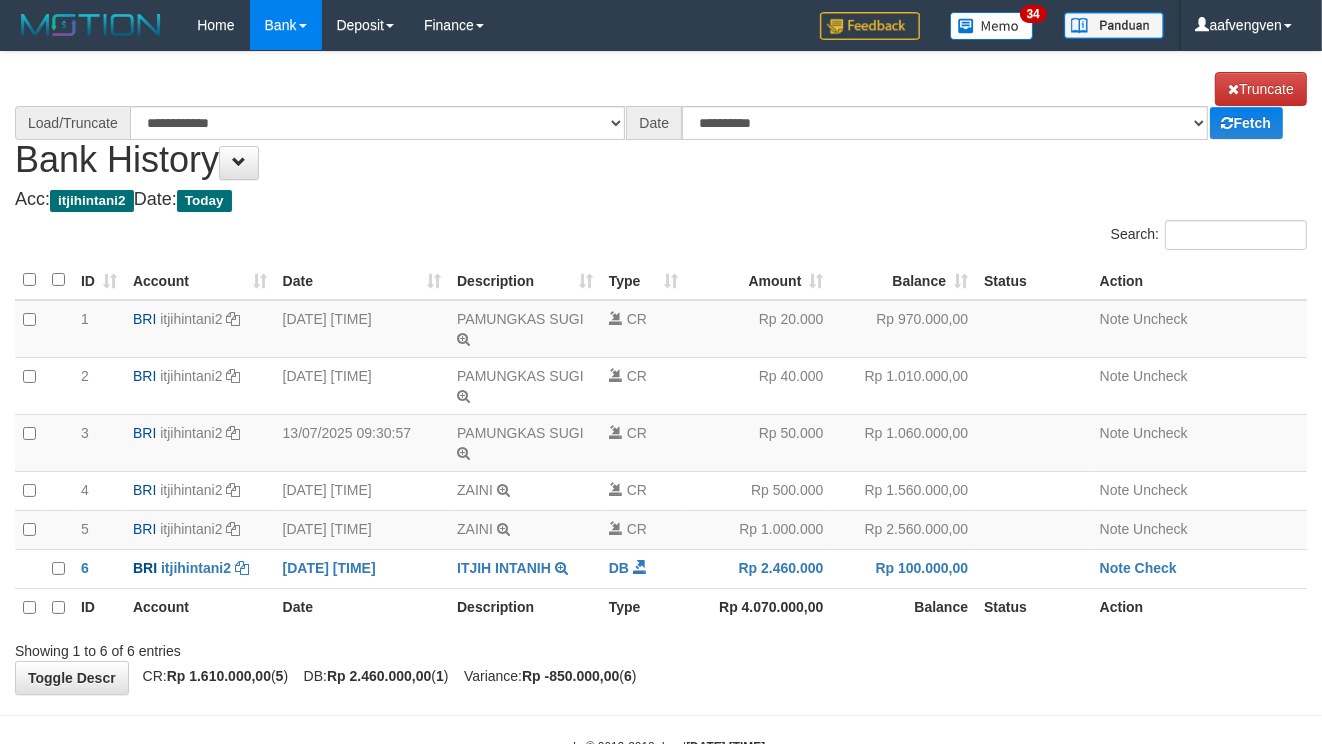 select on "****" 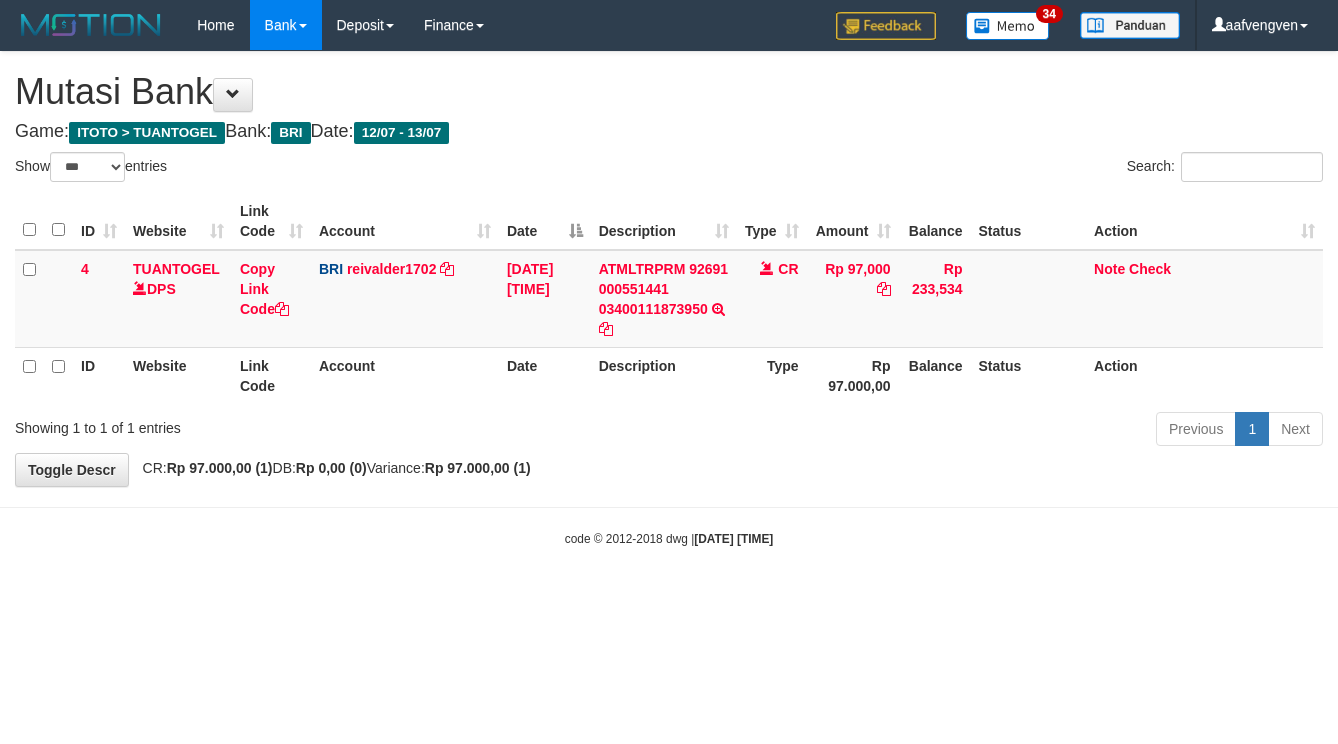 select on "***" 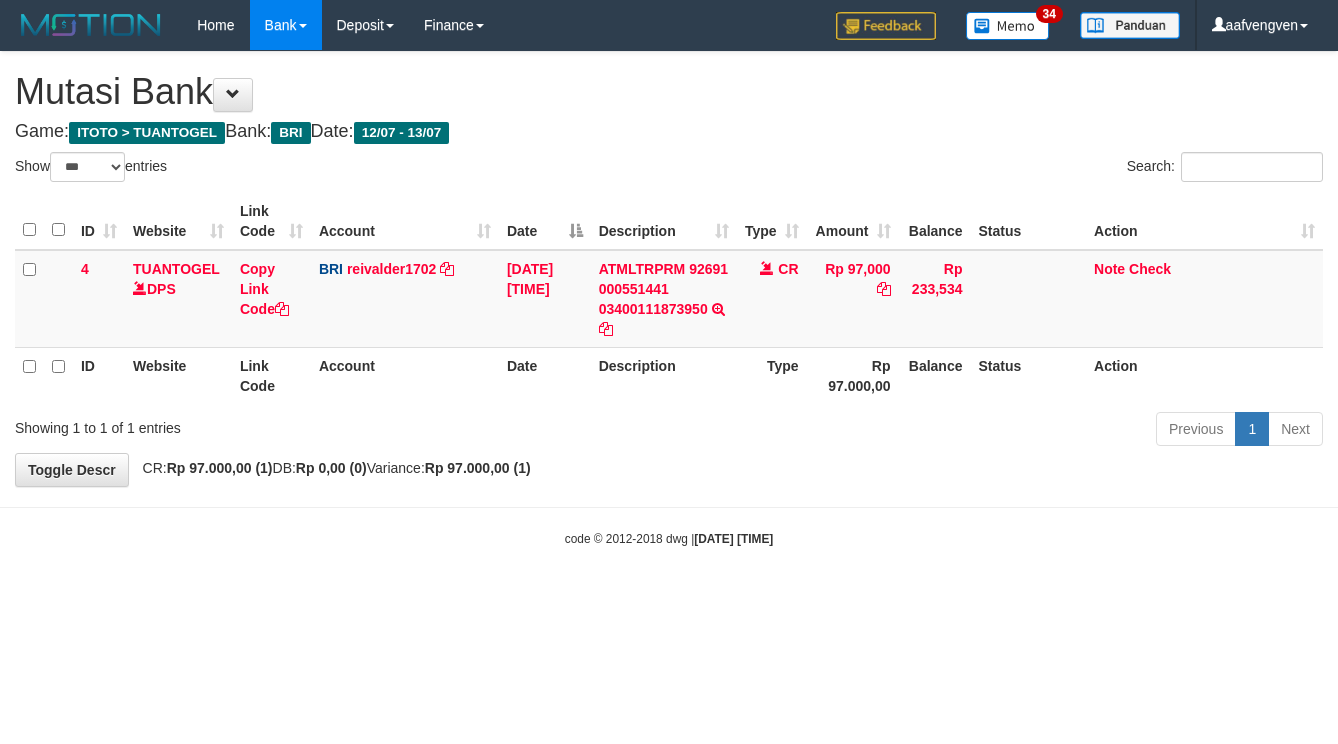 scroll, scrollTop: 0, scrollLeft: 0, axis: both 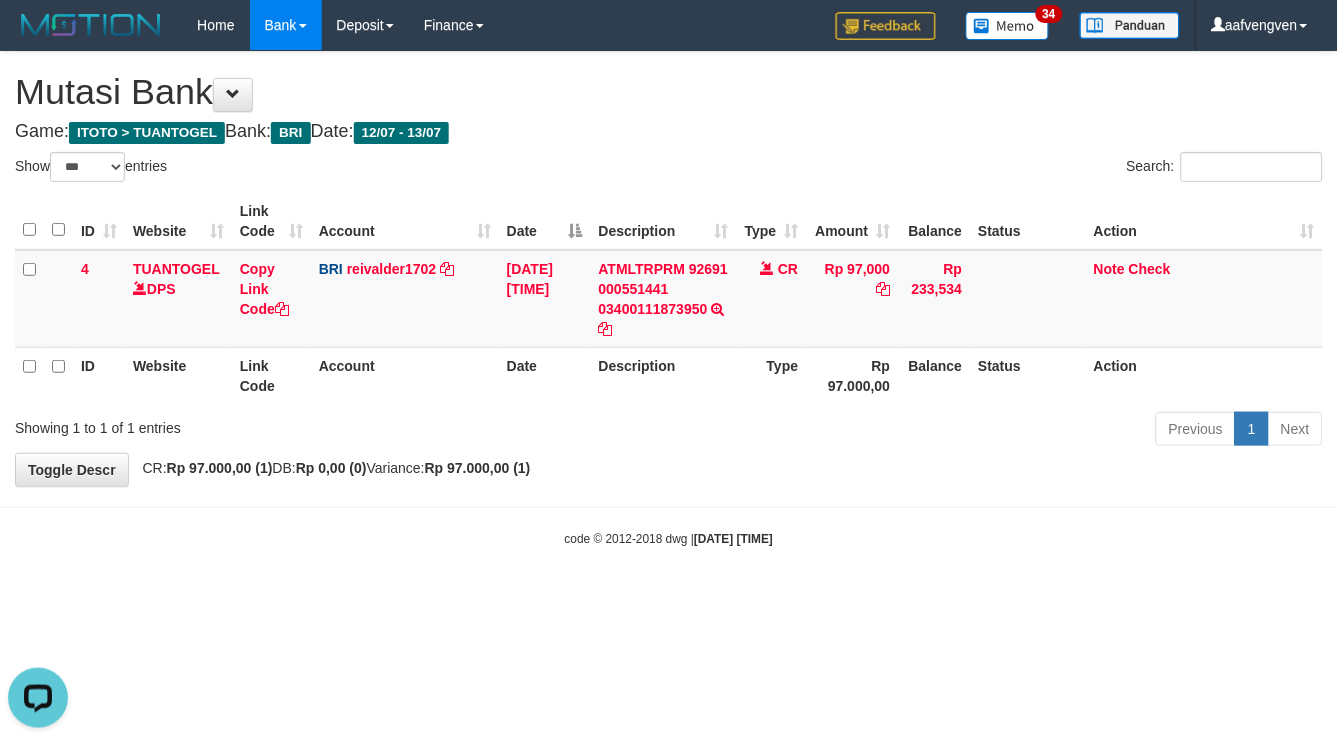 drag, startPoint x: 418, startPoint y: 667, endPoint x: 425, endPoint y: 640, distance: 27.89265 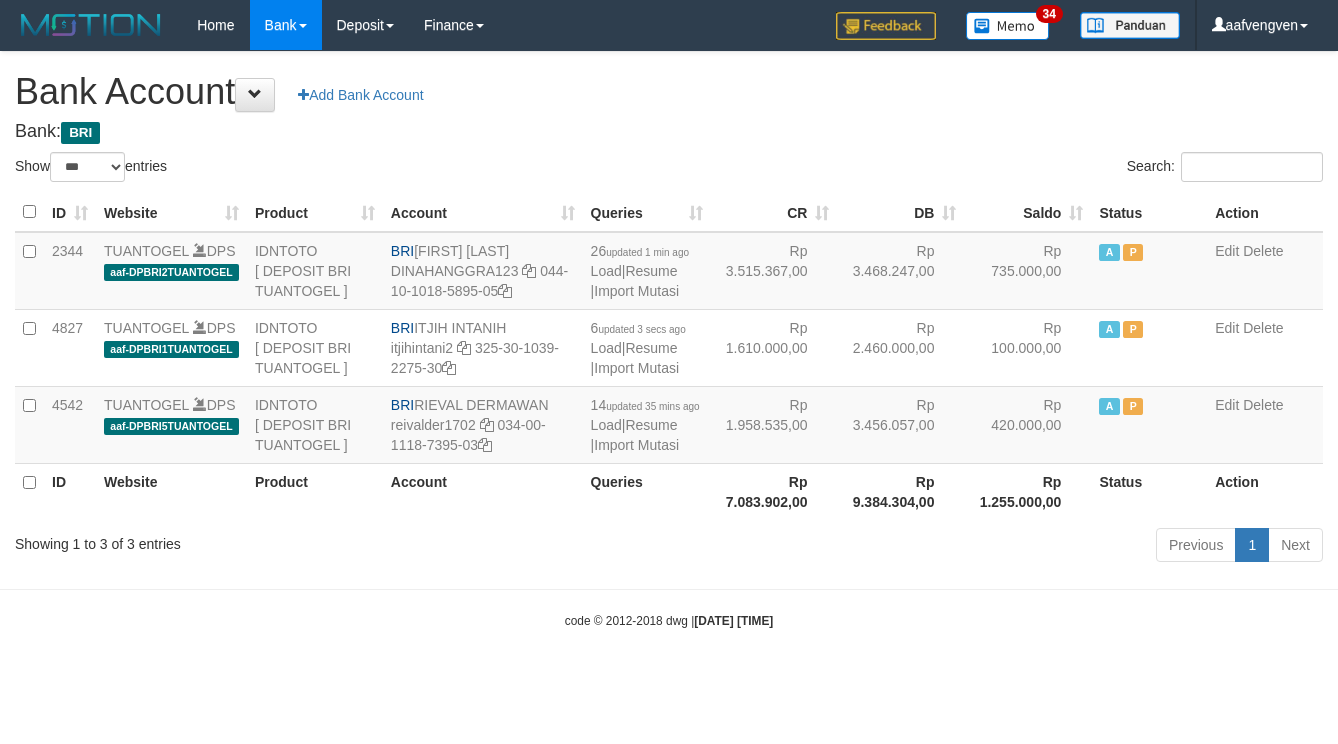 select on "***" 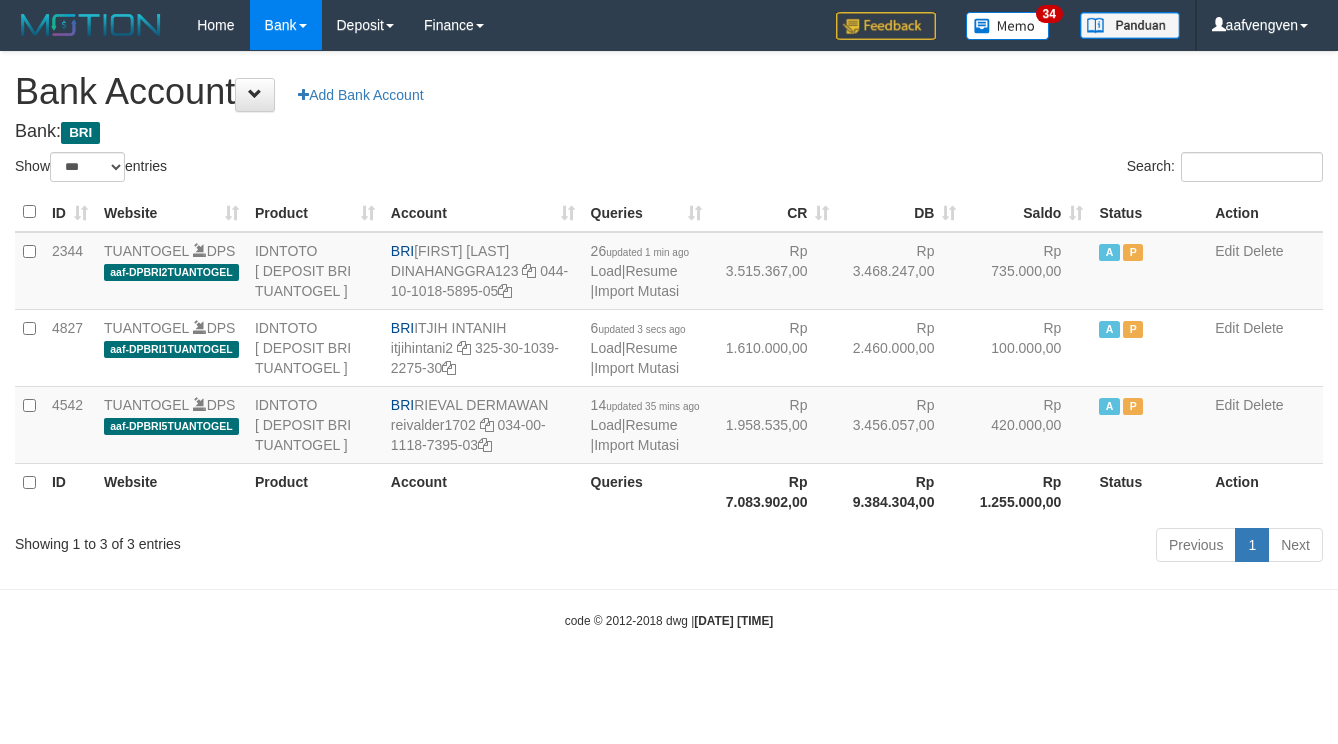 scroll, scrollTop: 0, scrollLeft: 0, axis: both 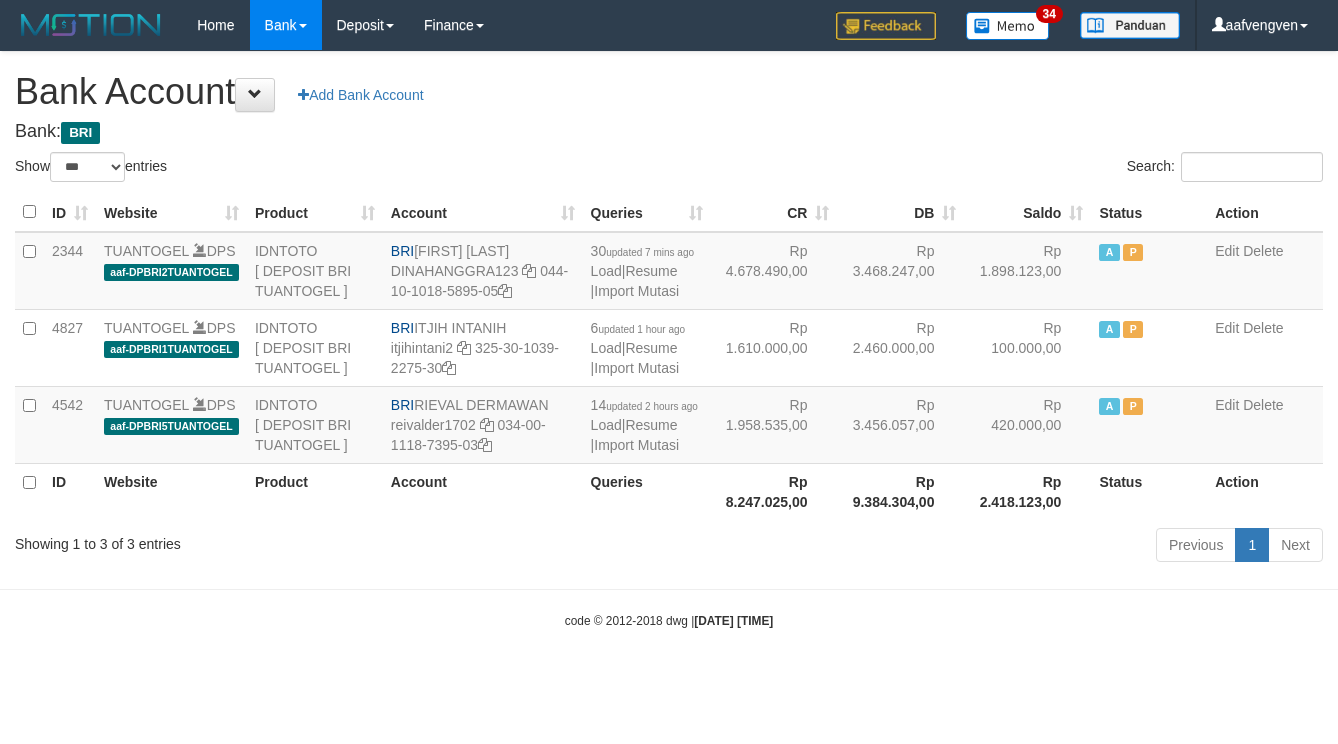 select on "***" 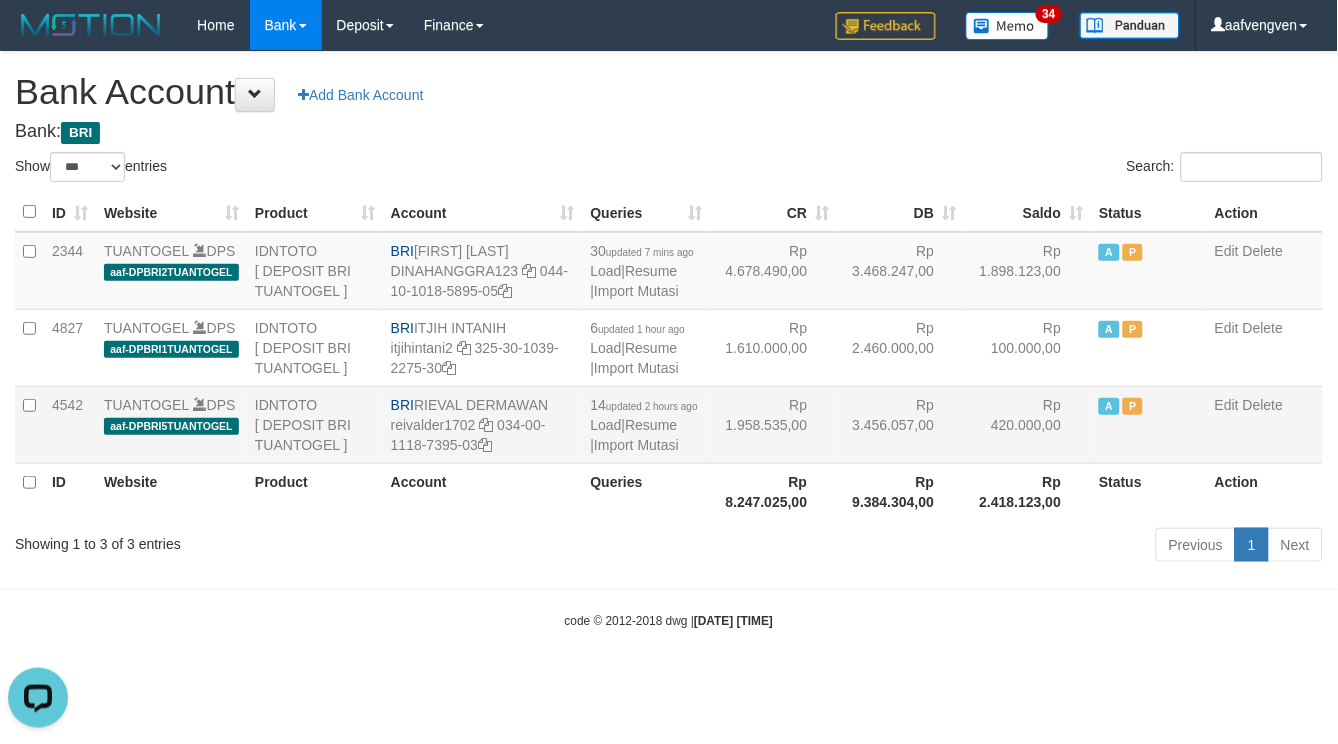 scroll, scrollTop: 0, scrollLeft: 0, axis: both 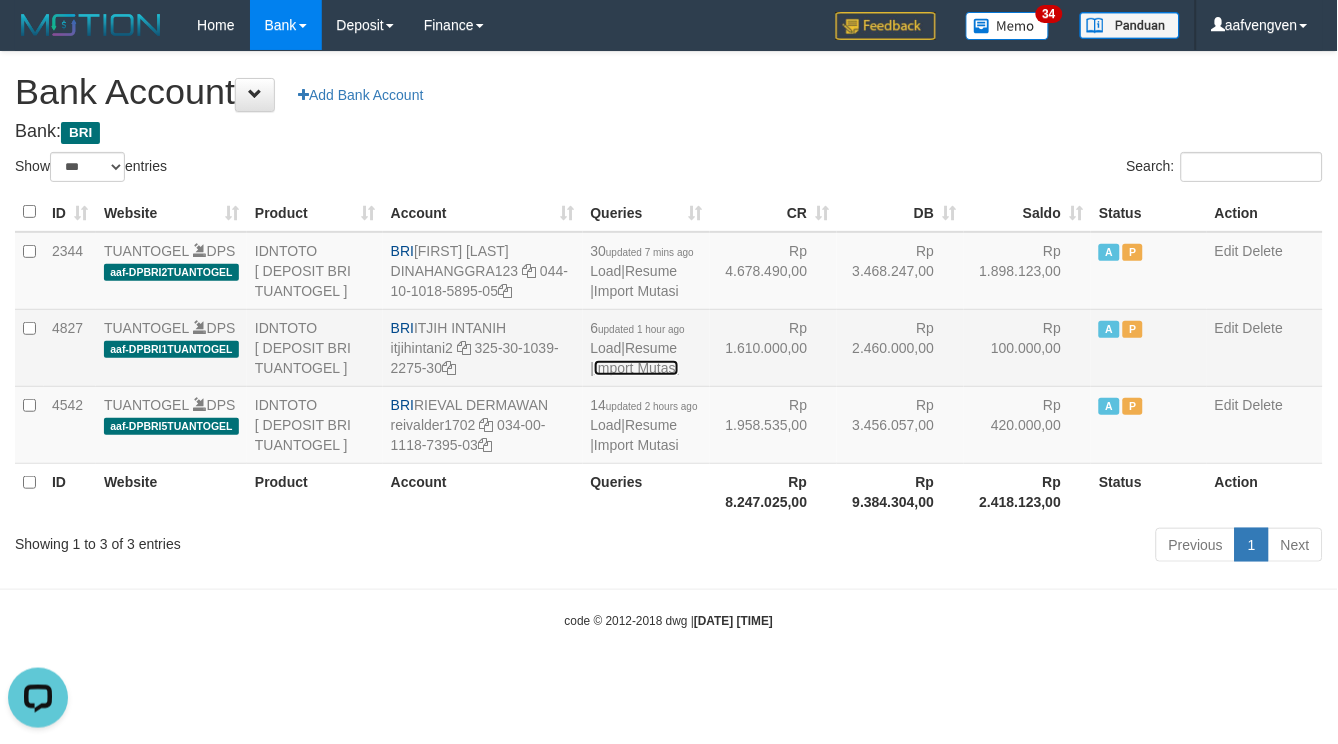 click on "Import Mutasi" at bounding box center [636, 368] 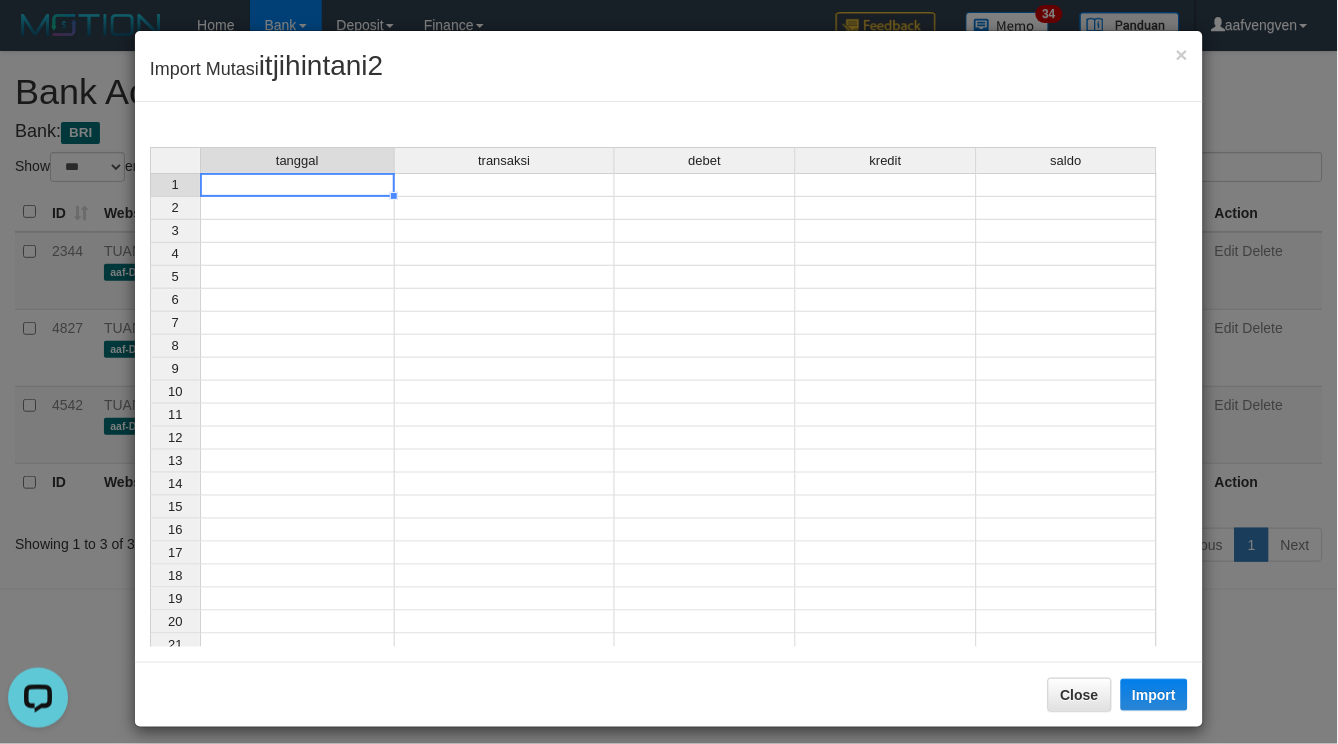 click at bounding box center (297, 185) 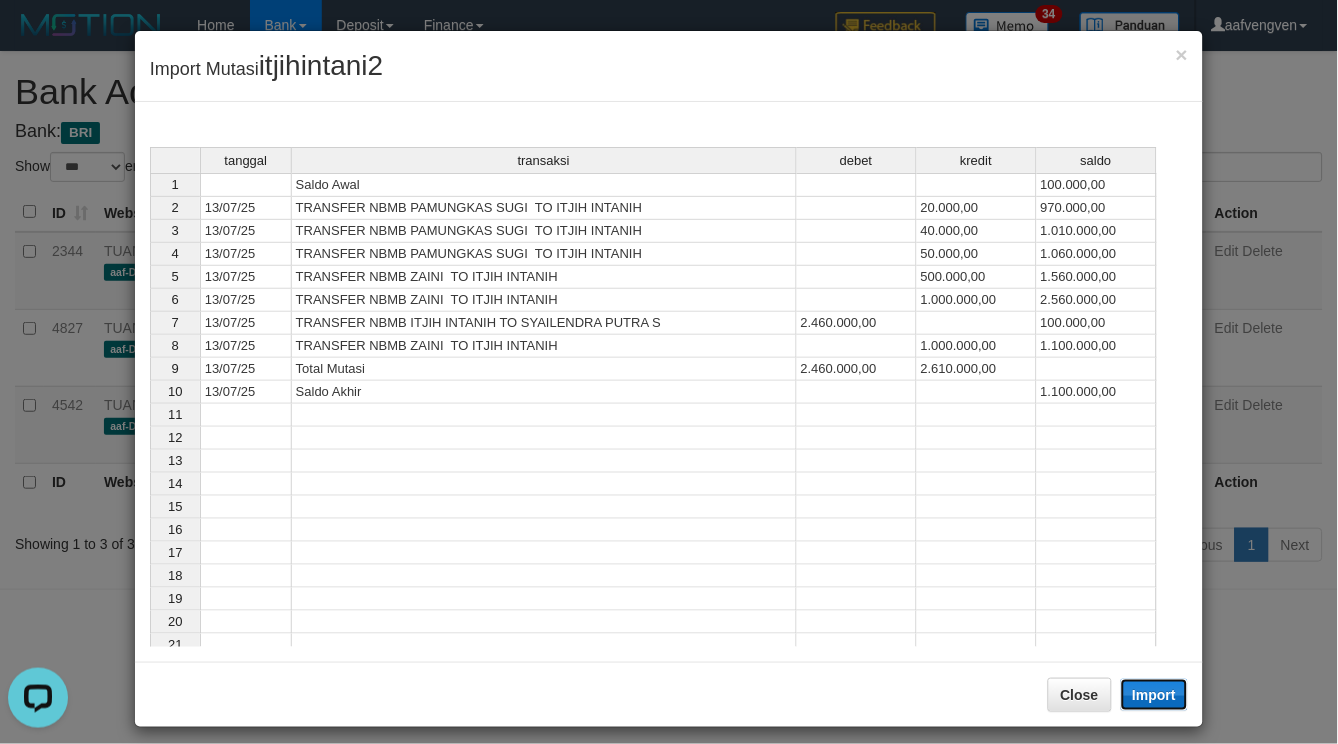 click on "Import" at bounding box center (1155, 695) 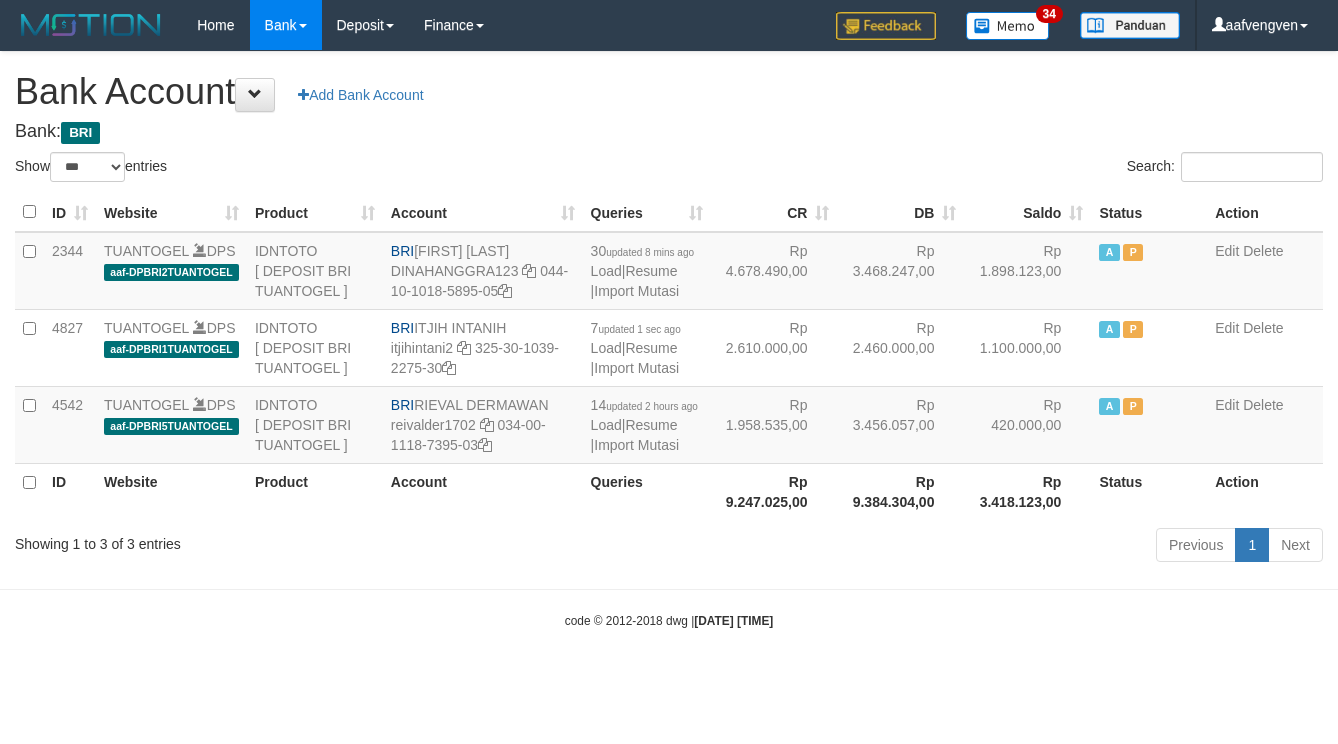select on "***" 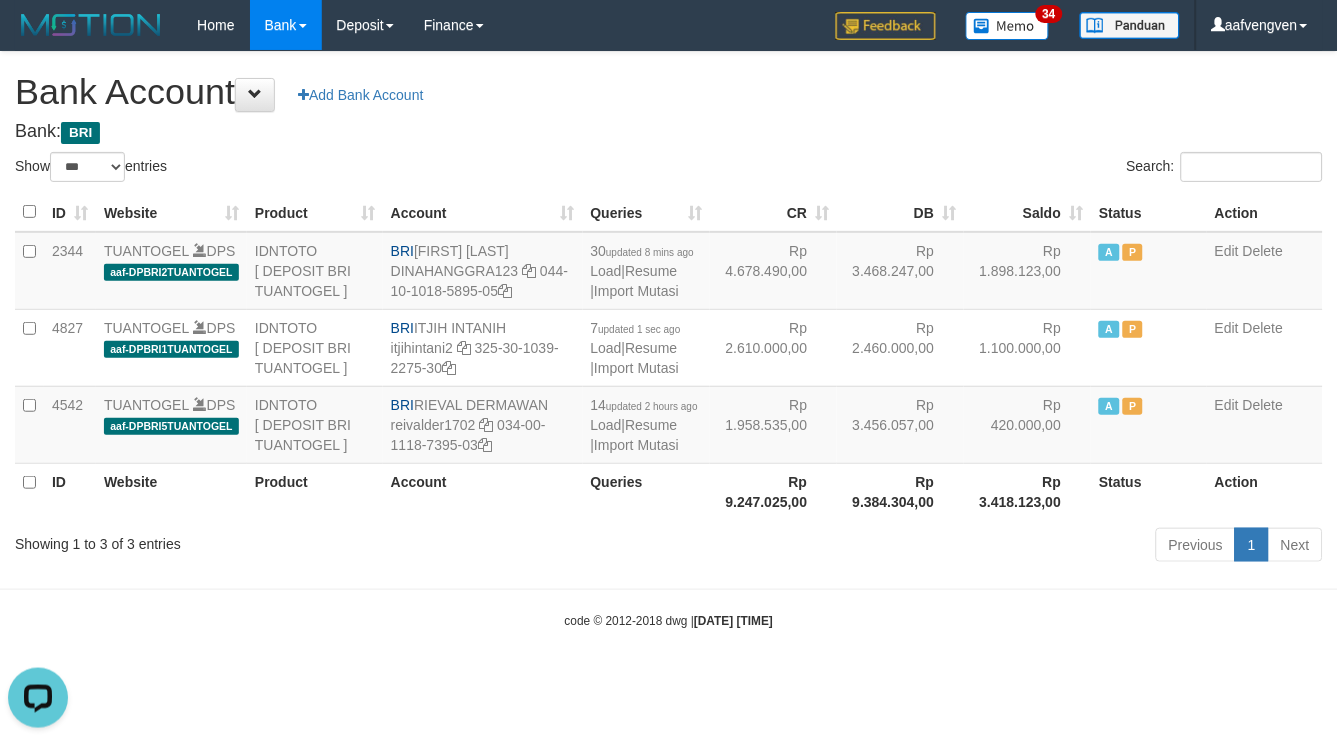 scroll, scrollTop: 0, scrollLeft: 0, axis: both 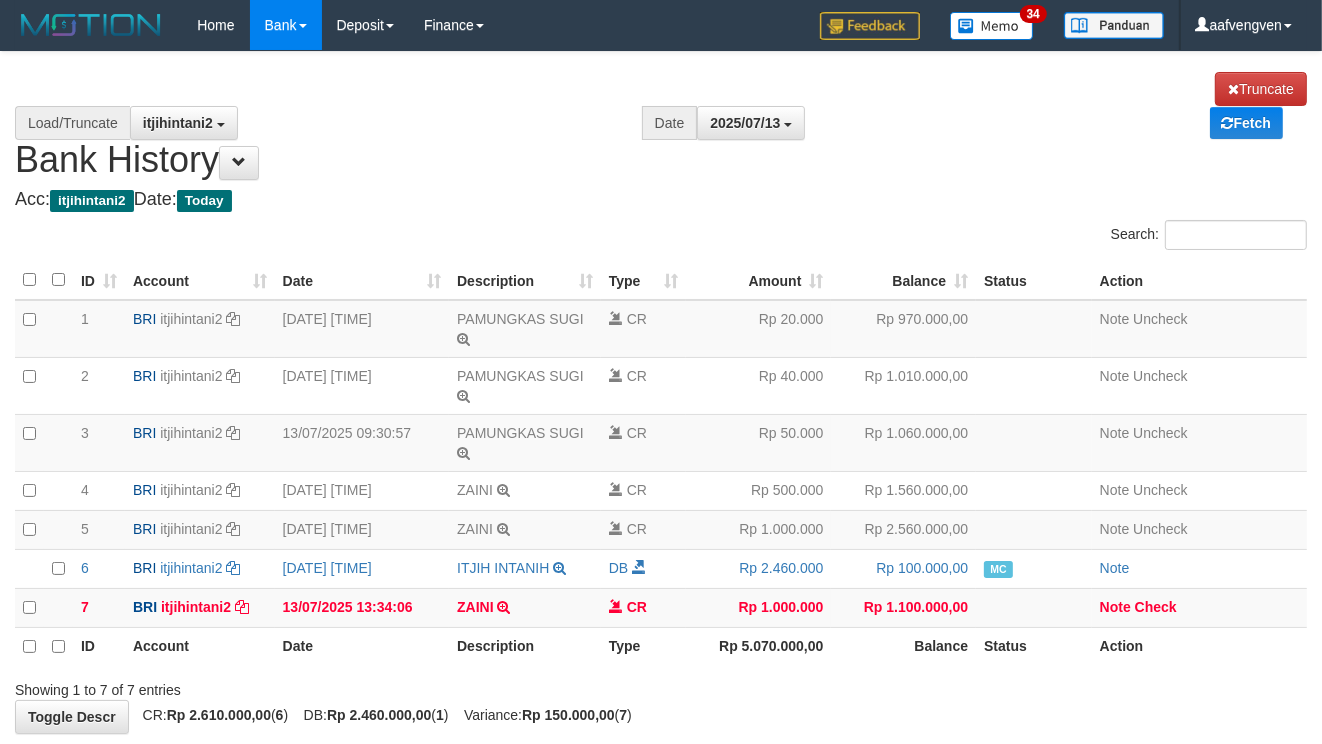 select on "****" 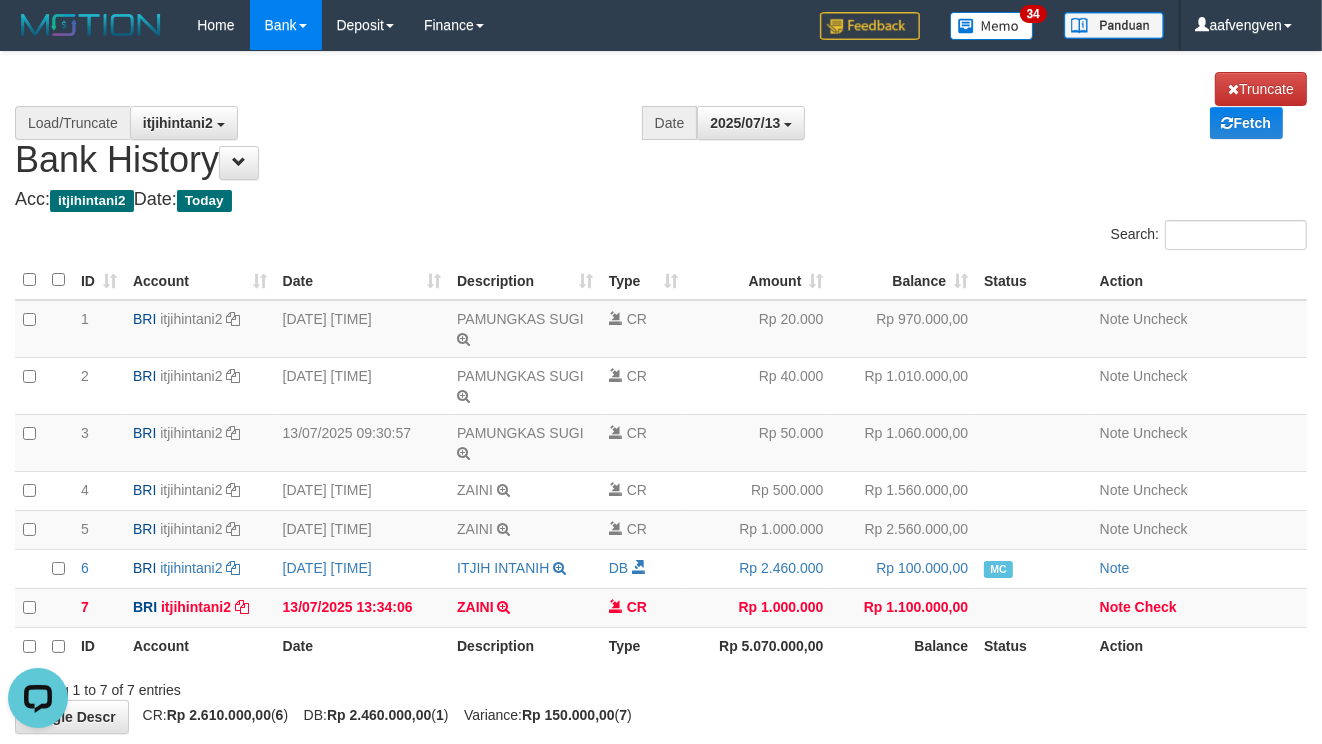 scroll, scrollTop: 0, scrollLeft: 0, axis: both 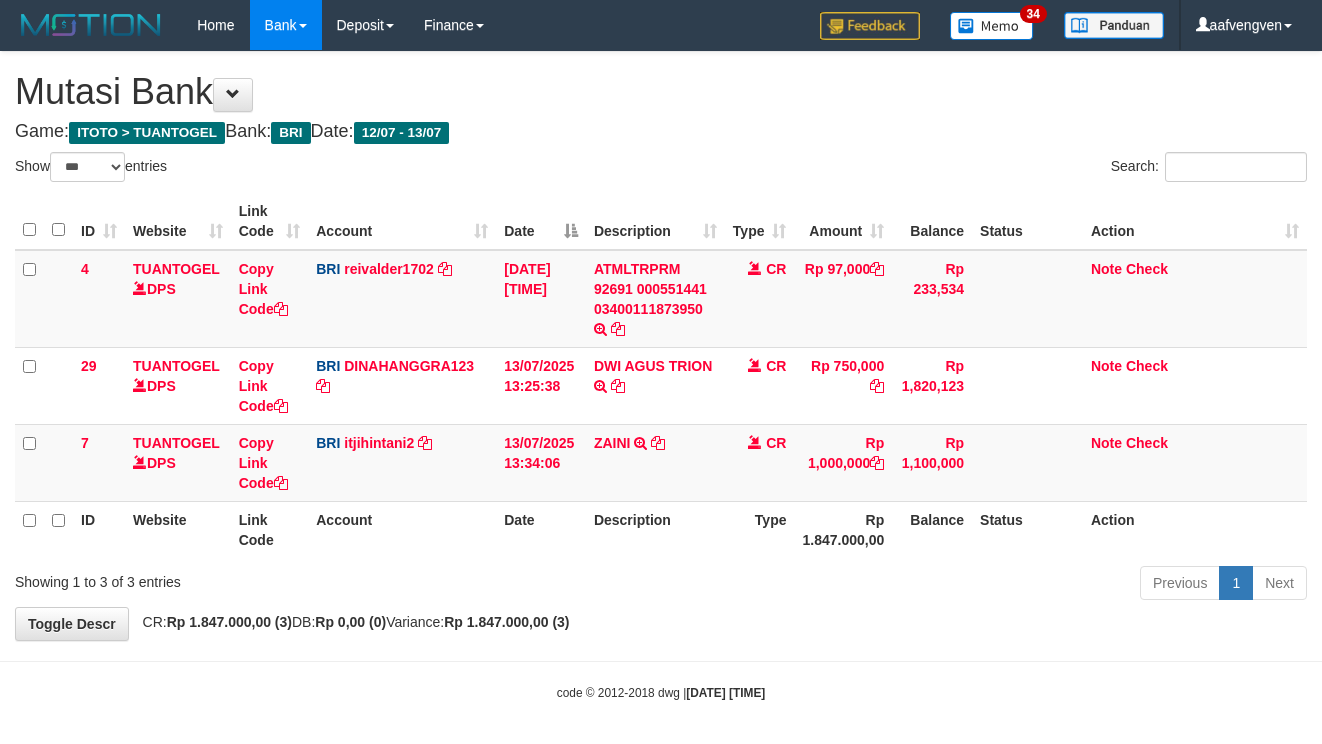 select on "***" 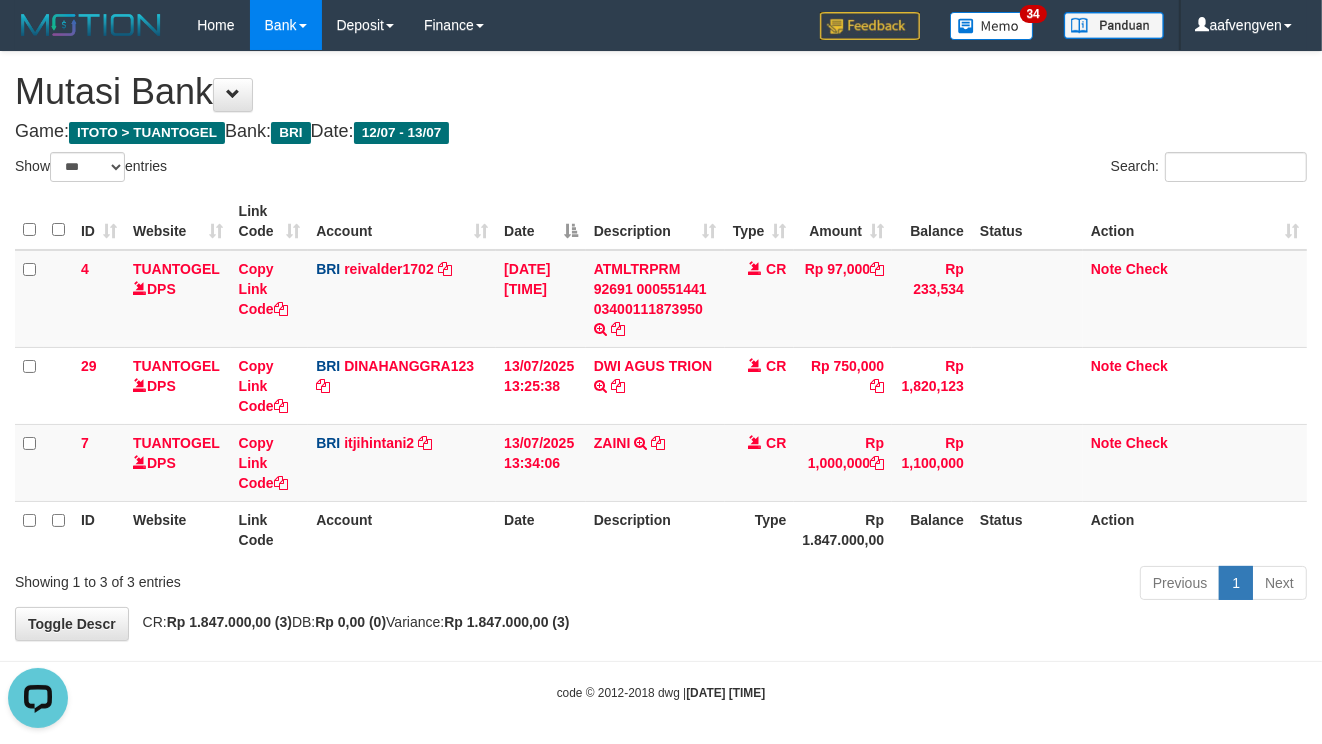 scroll, scrollTop: 0, scrollLeft: 0, axis: both 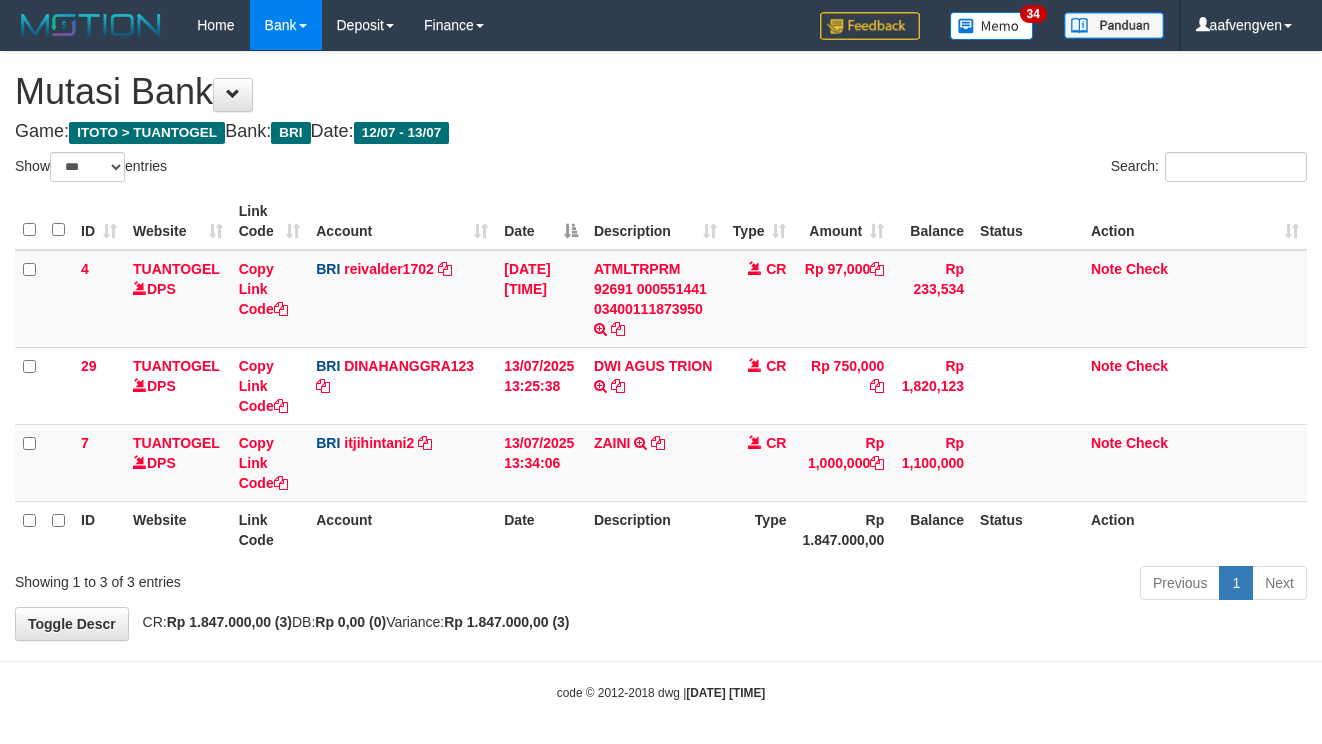 select on "***" 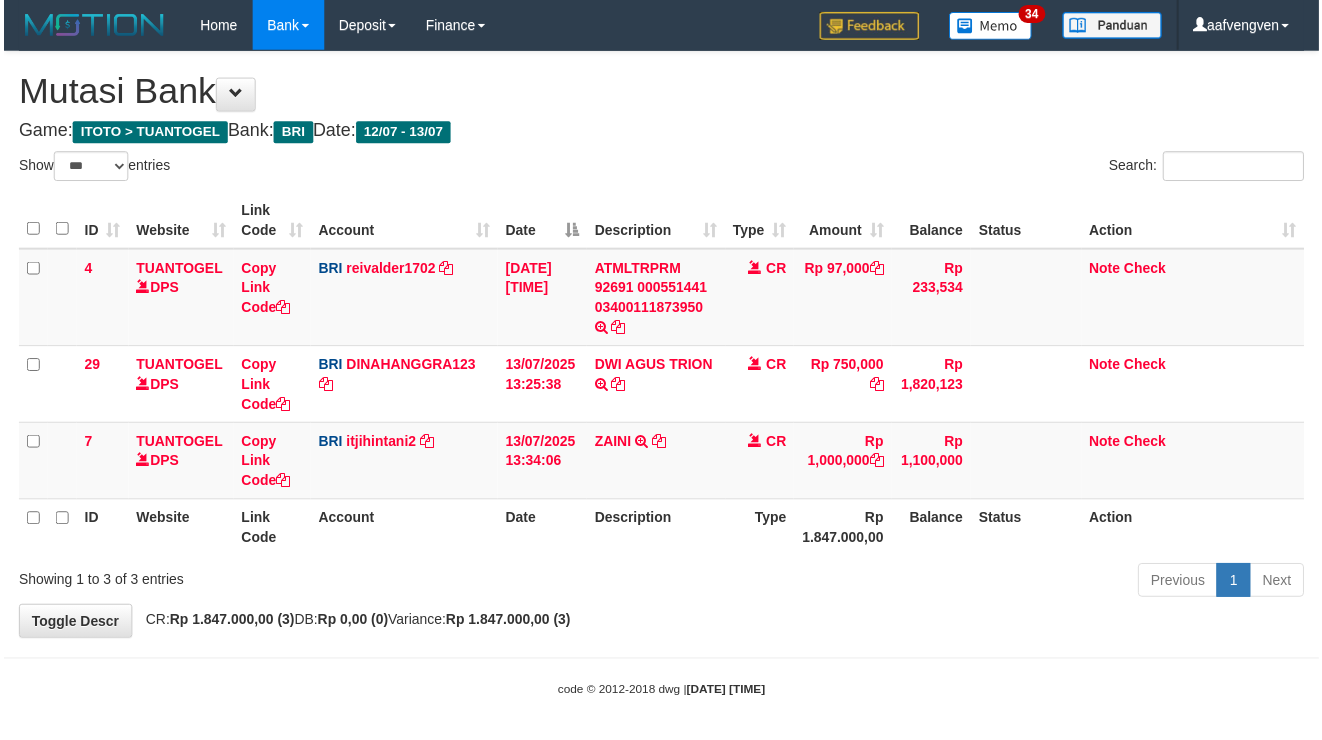 scroll, scrollTop: 0, scrollLeft: 0, axis: both 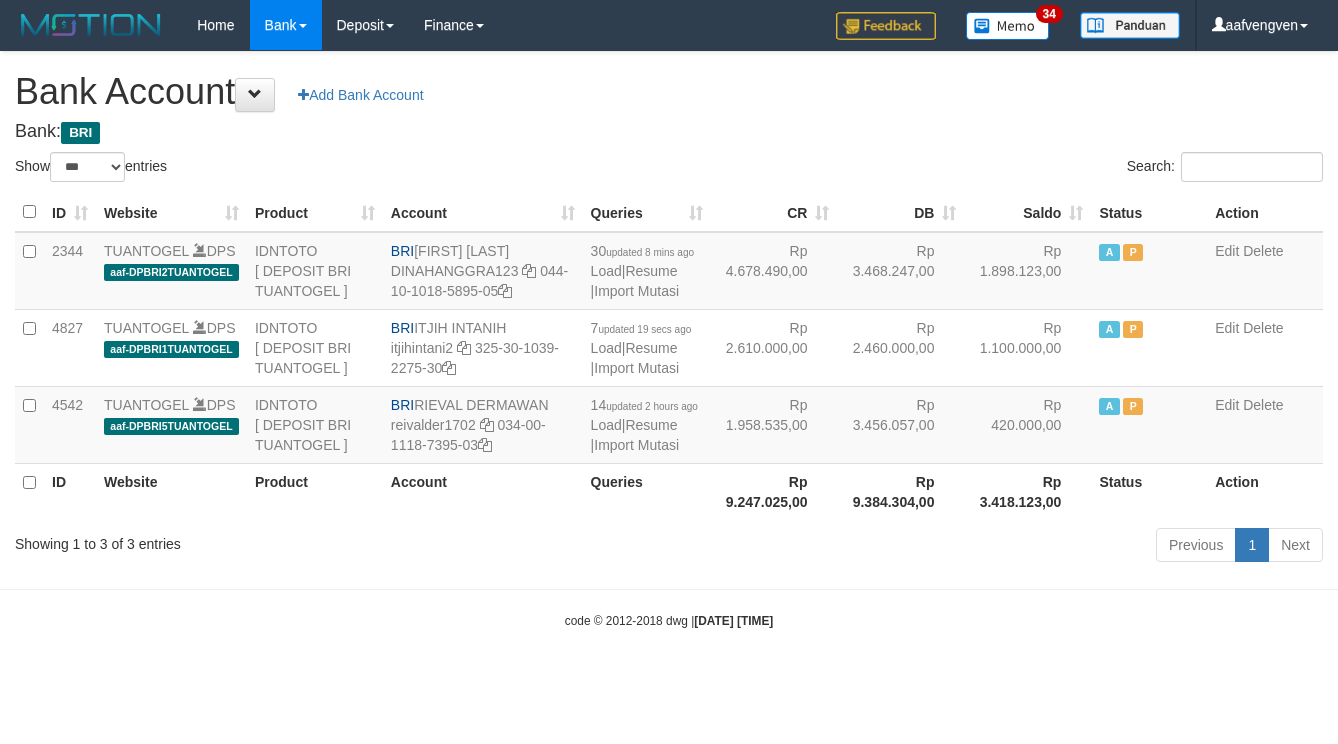 select on "***" 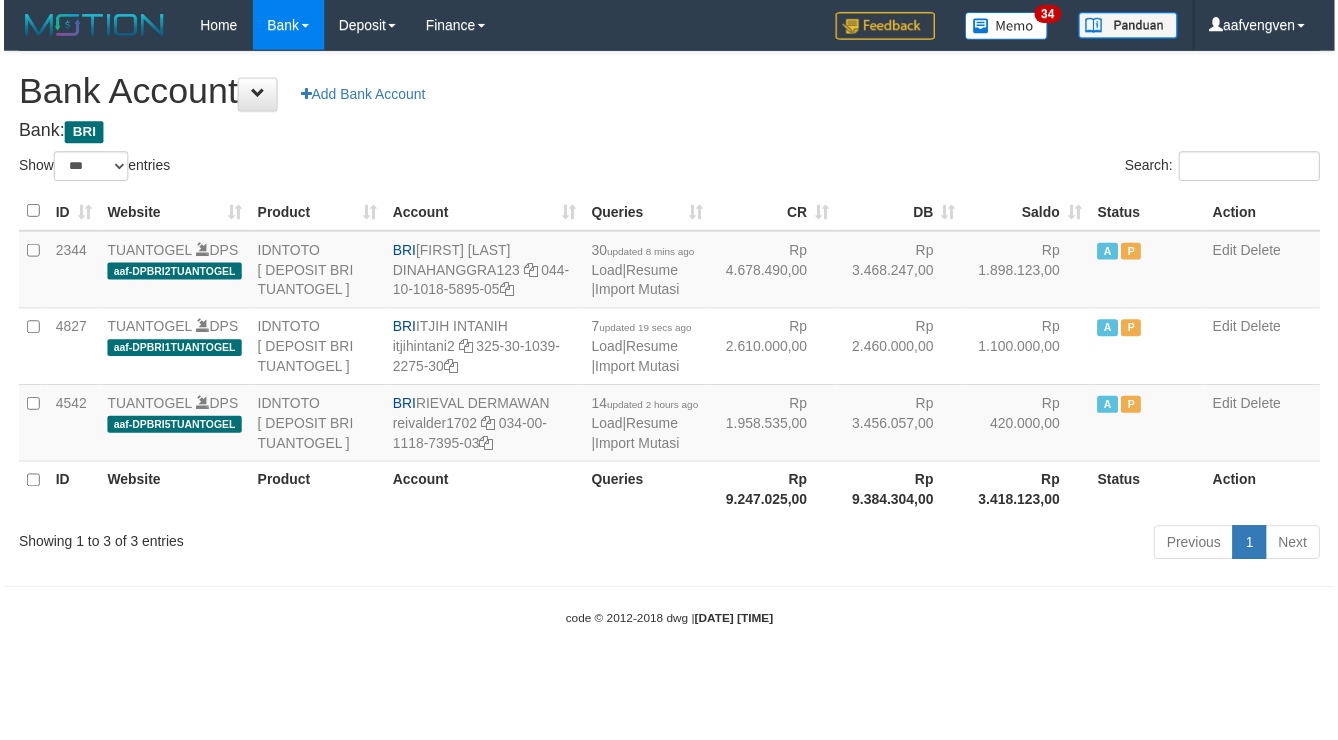scroll, scrollTop: 0, scrollLeft: 0, axis: both 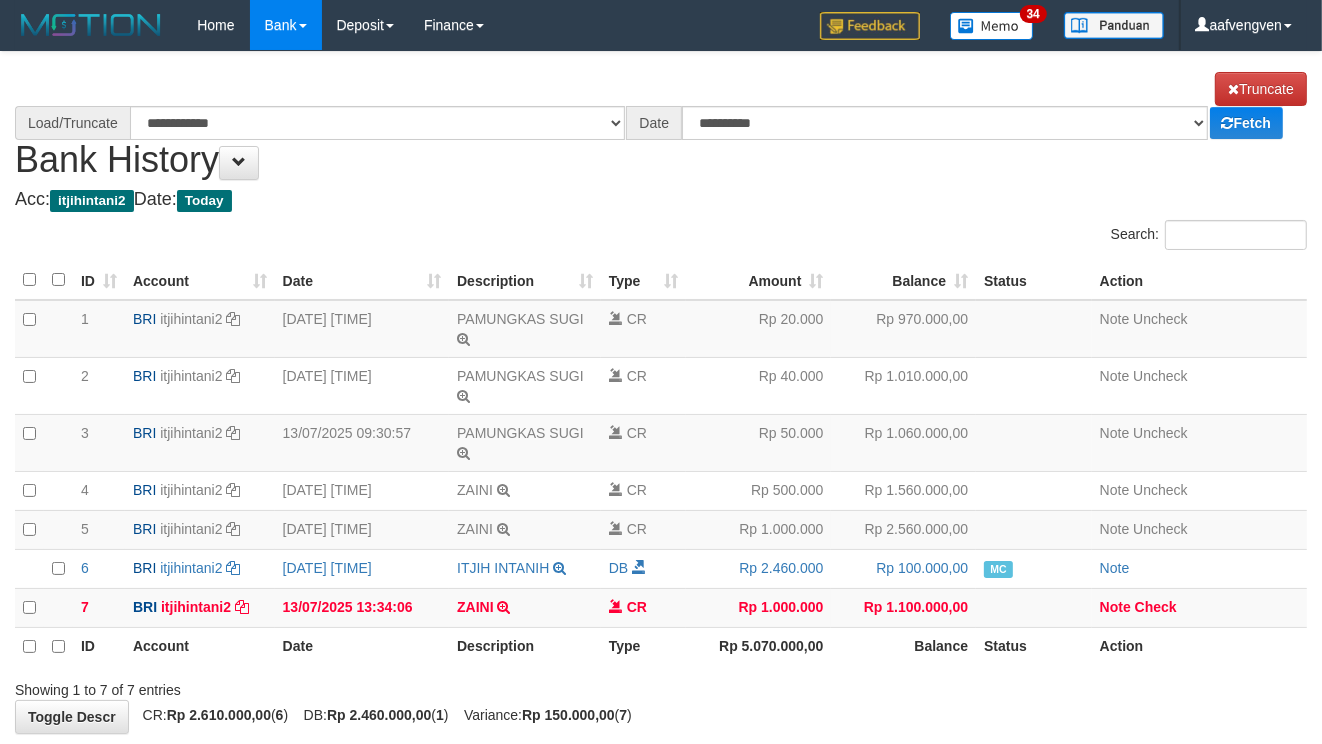 select on "****" 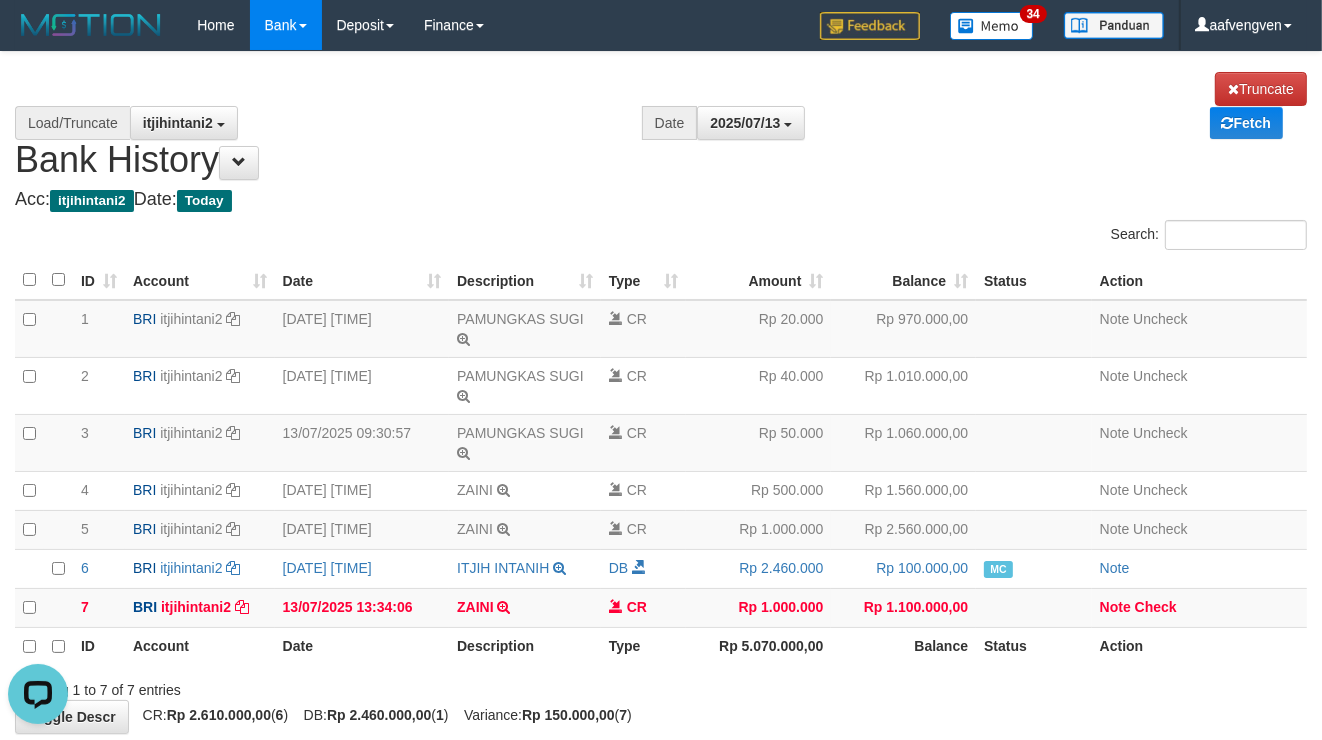 scroll, scrollTop: 0, scrollLeft: 0, axis: both 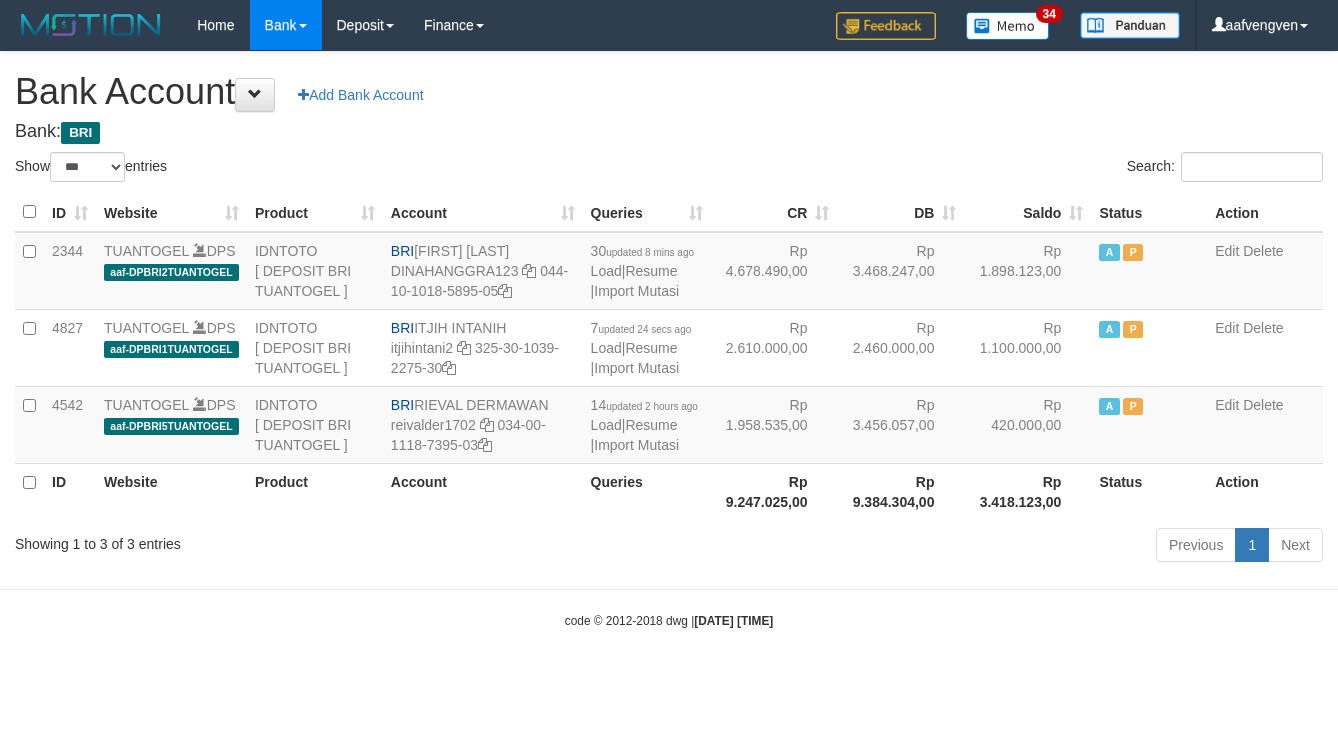 select on "***" 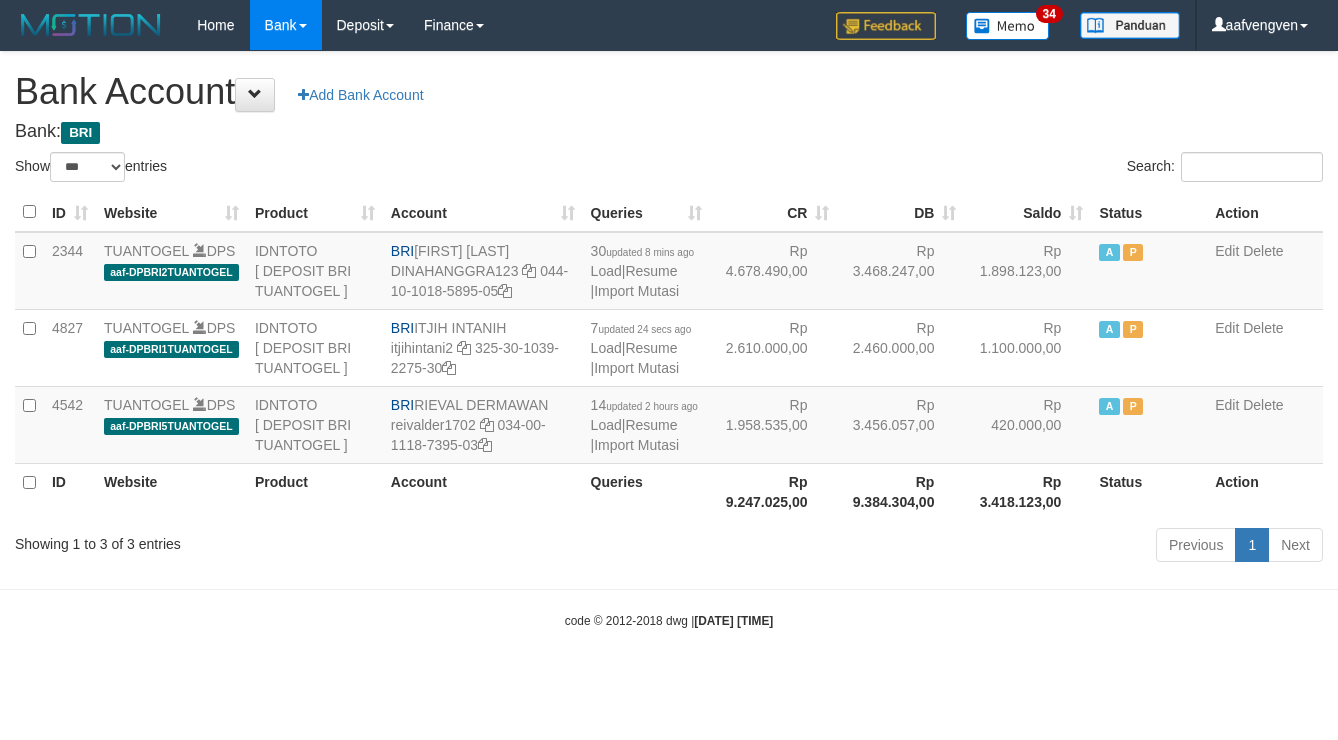 scroll, scrollTop: 0, scrollLeft: 0, axis: both 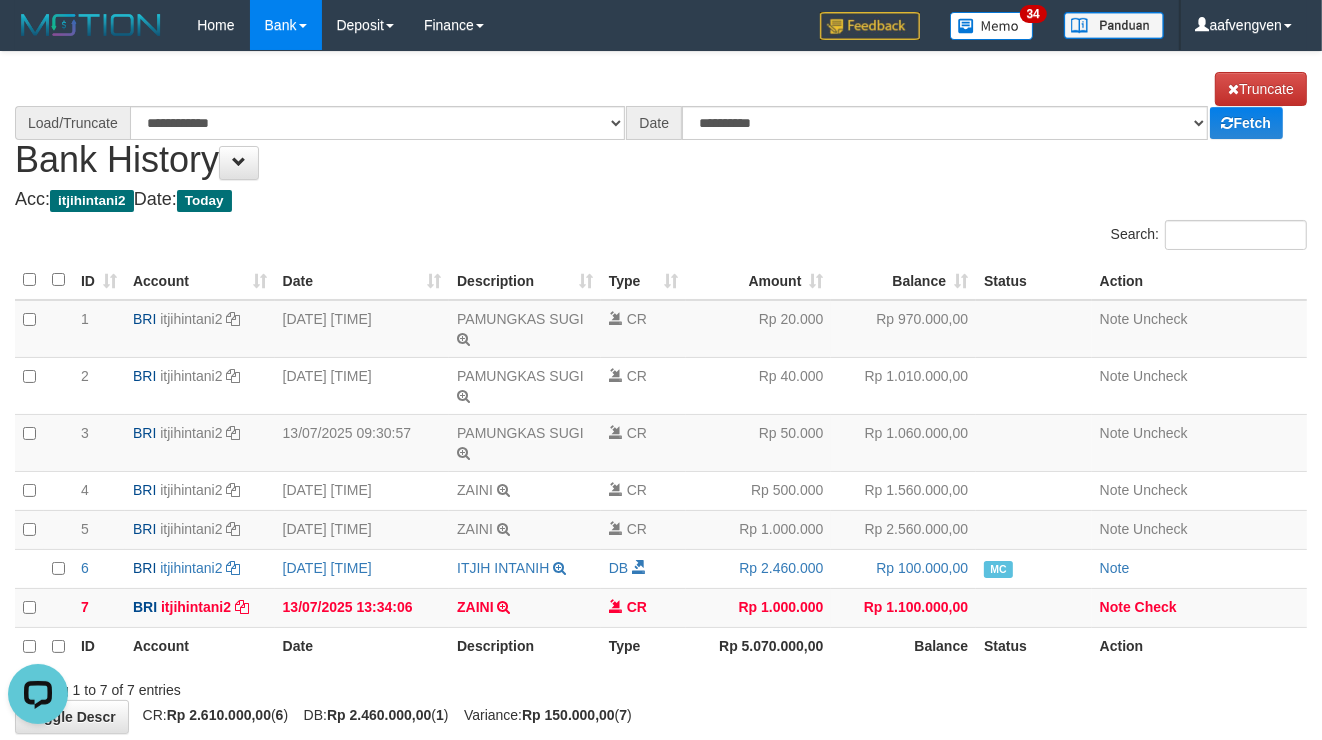 select on "****" 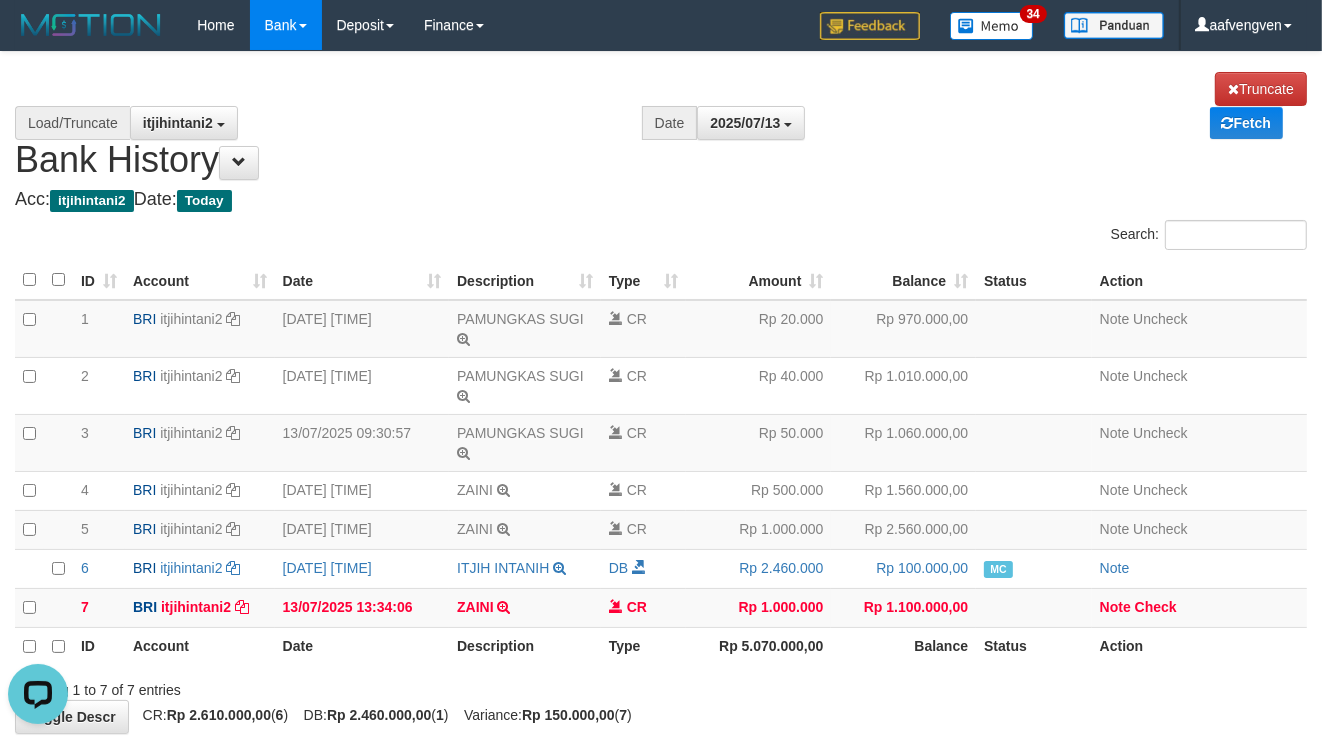 click on "**********" at bounding box center [661, 126] 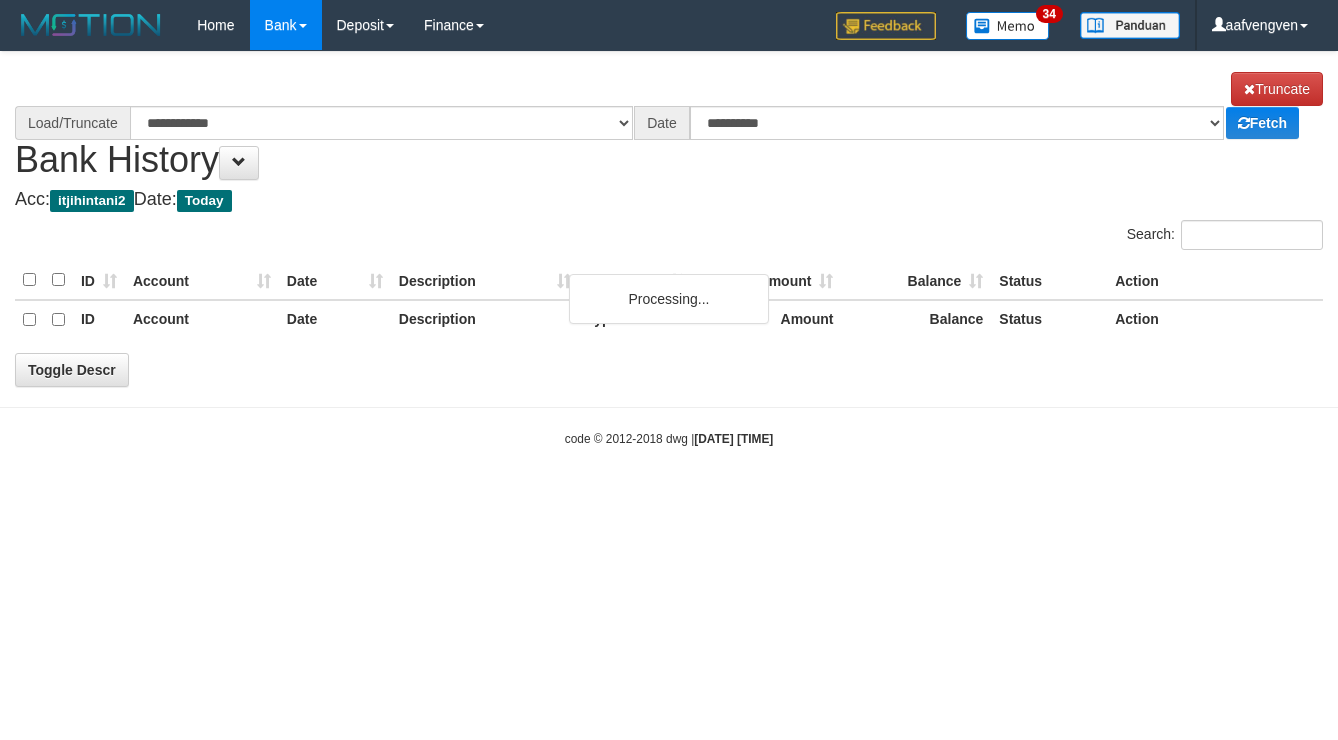 scroll, scrollTop: 0, scrollLeft: 0, axis: both 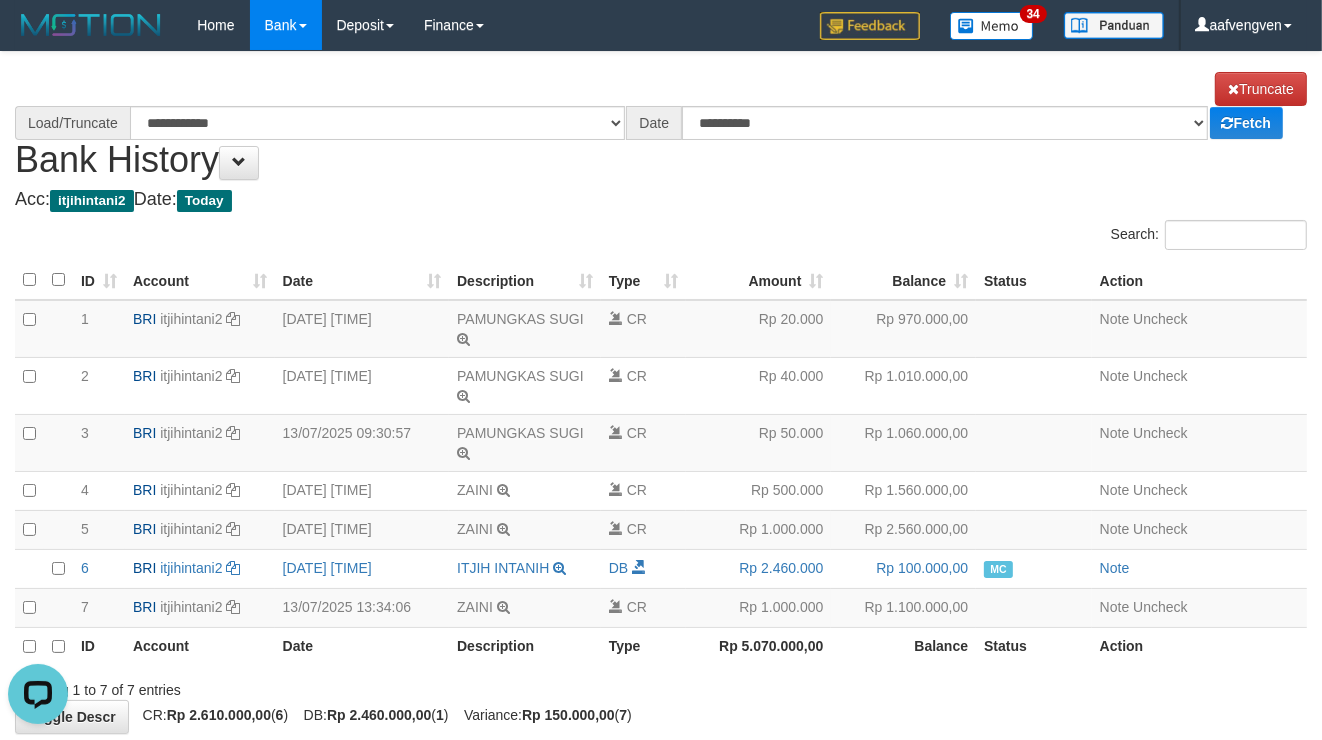 select on "****" 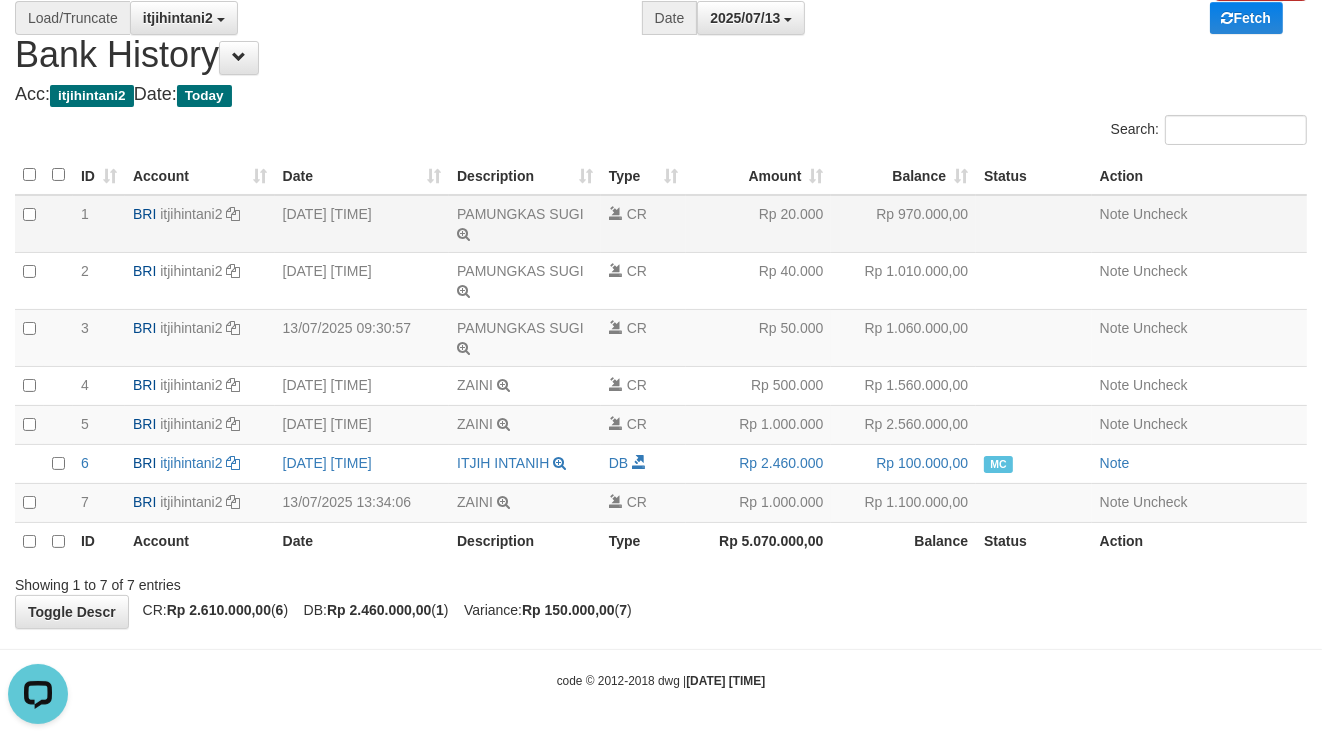 scroll, scrollTop: 114, scrollLeft: 0, axis: vertical 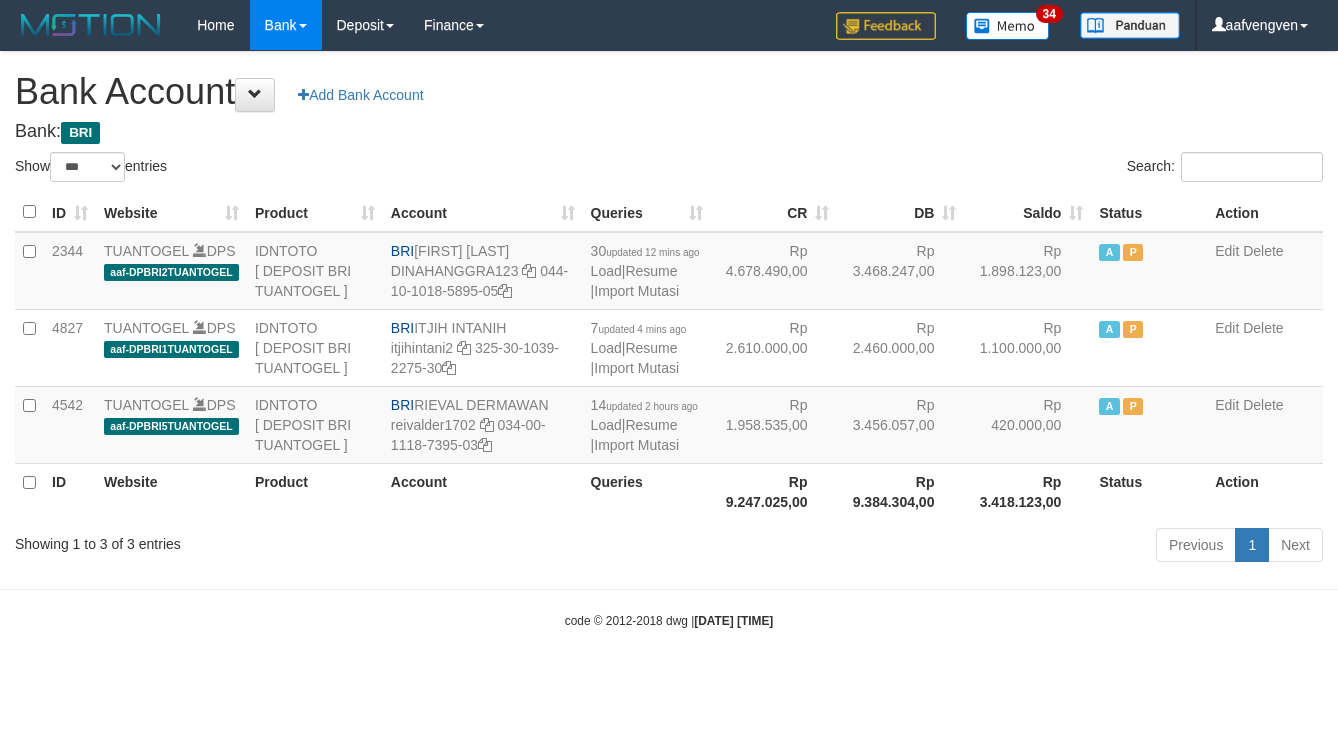 select on "***" 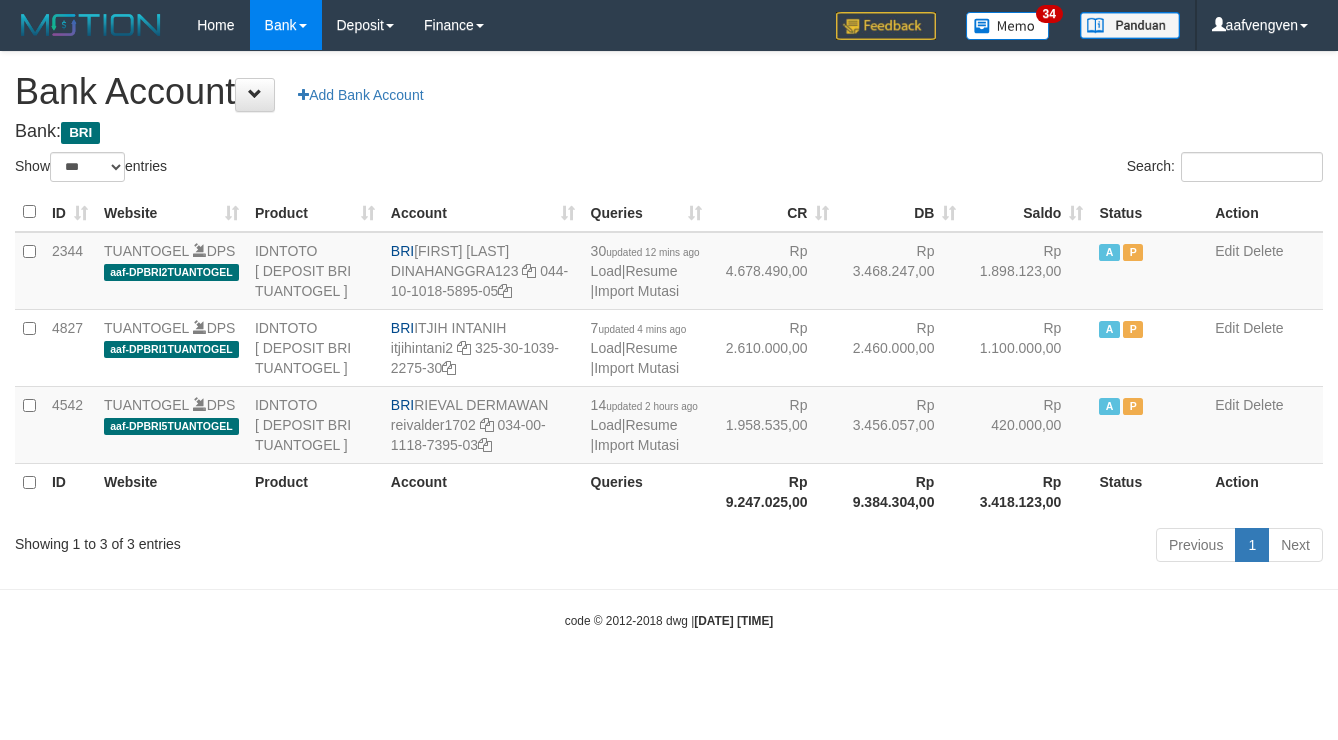 scroll, scrollTop: 0, scrollLeft: 0, axis: both 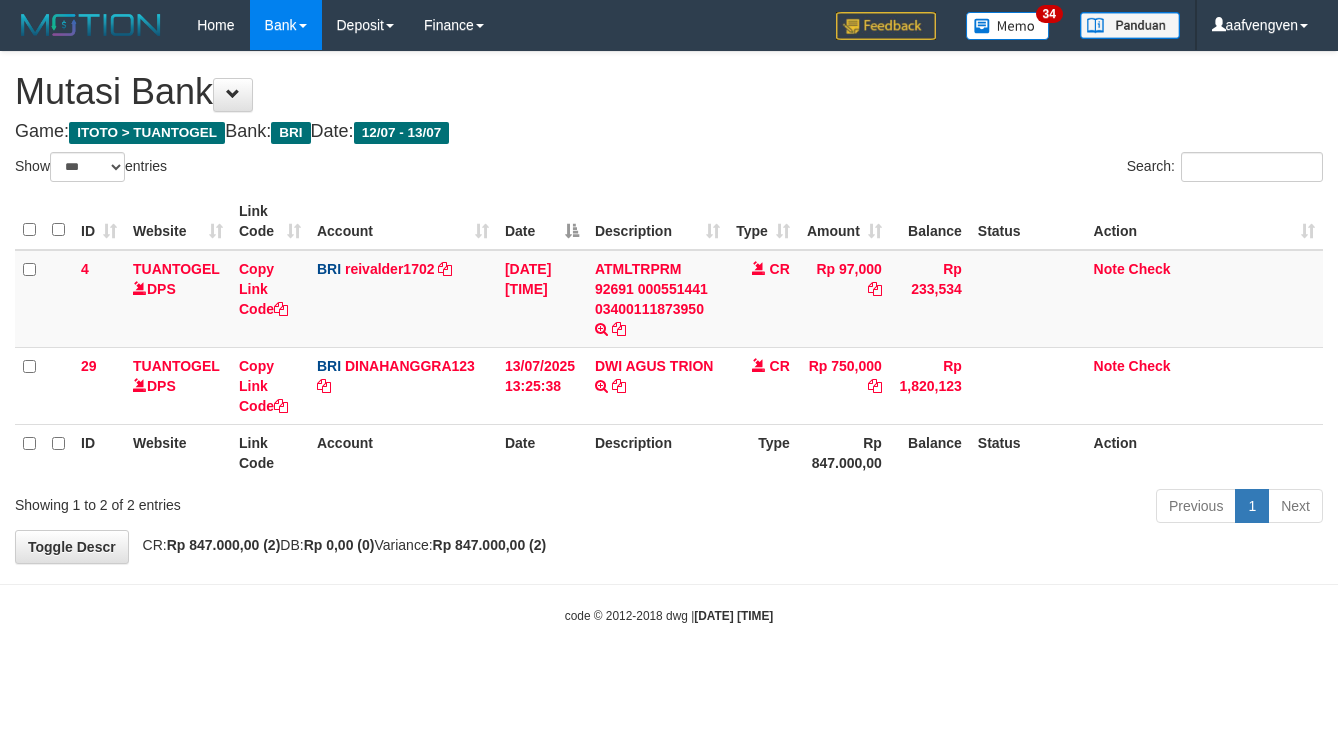 select on "***" 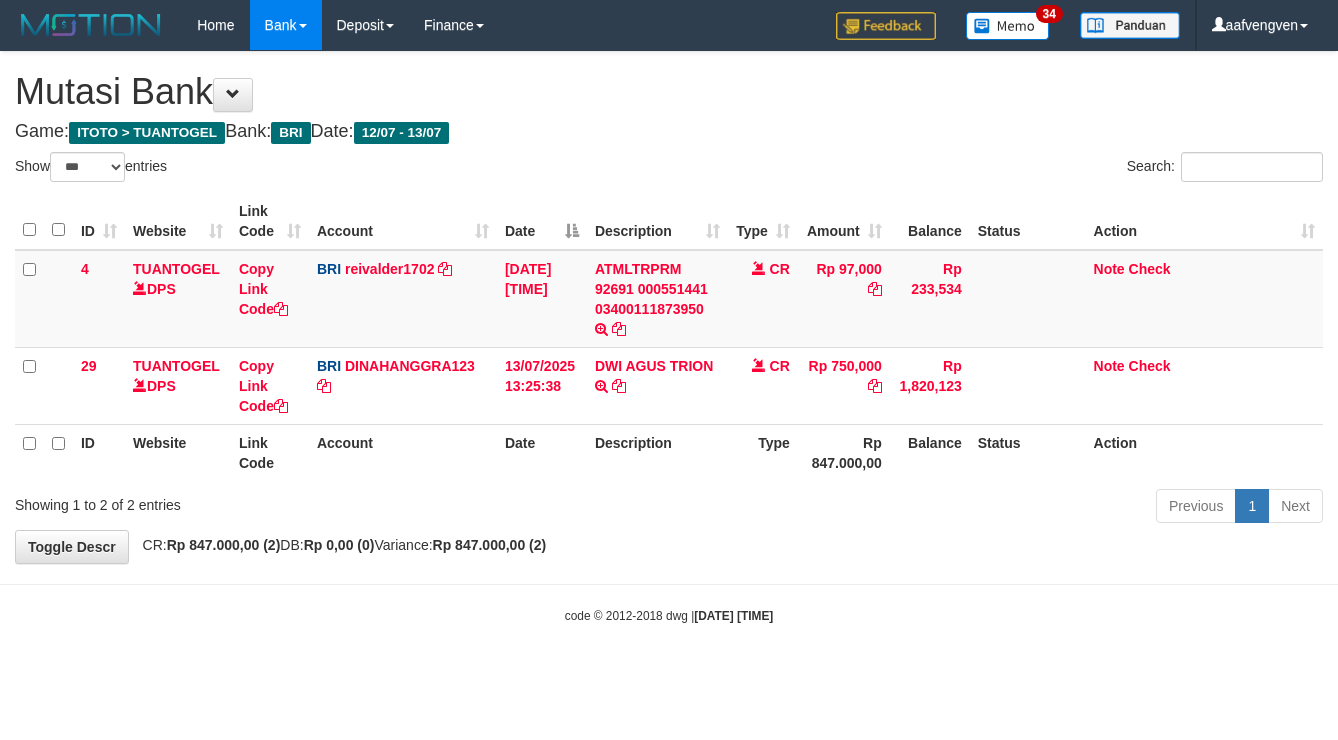 scroll, scrollTop: 0, scrollLeft: 0, axis: both 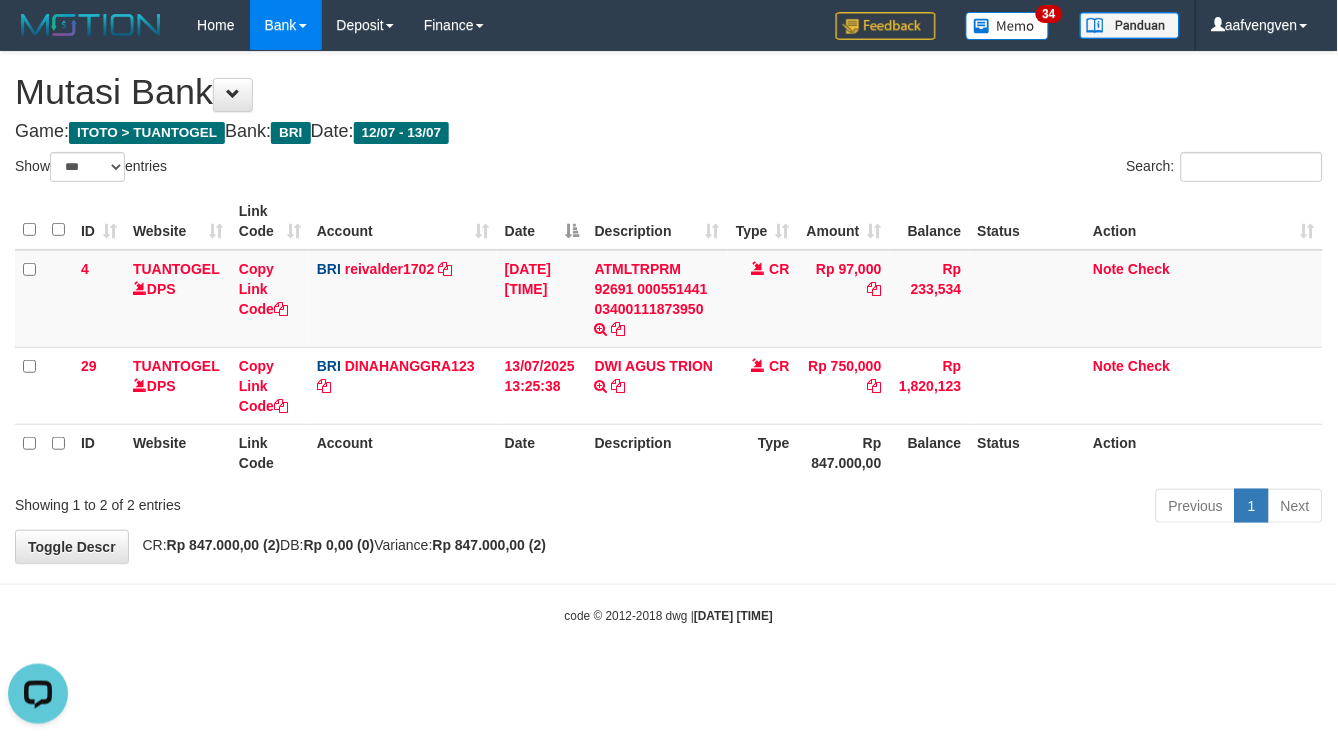 click on "code © 2012-2018 dwg |  [DATE] [TIME]" at bounding box center (669, 615) 